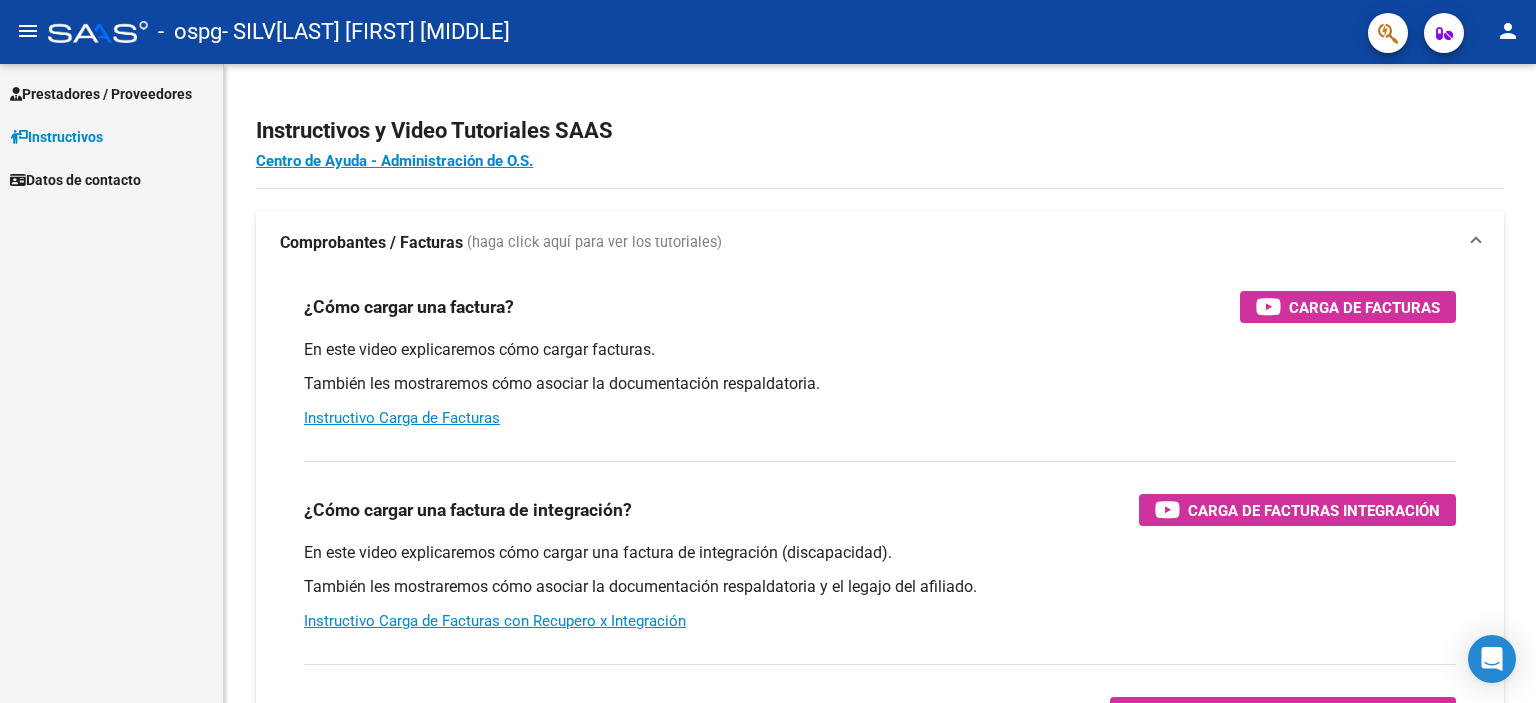 scroll, scrollTop: 0, scrollLeft: 0, axis: both 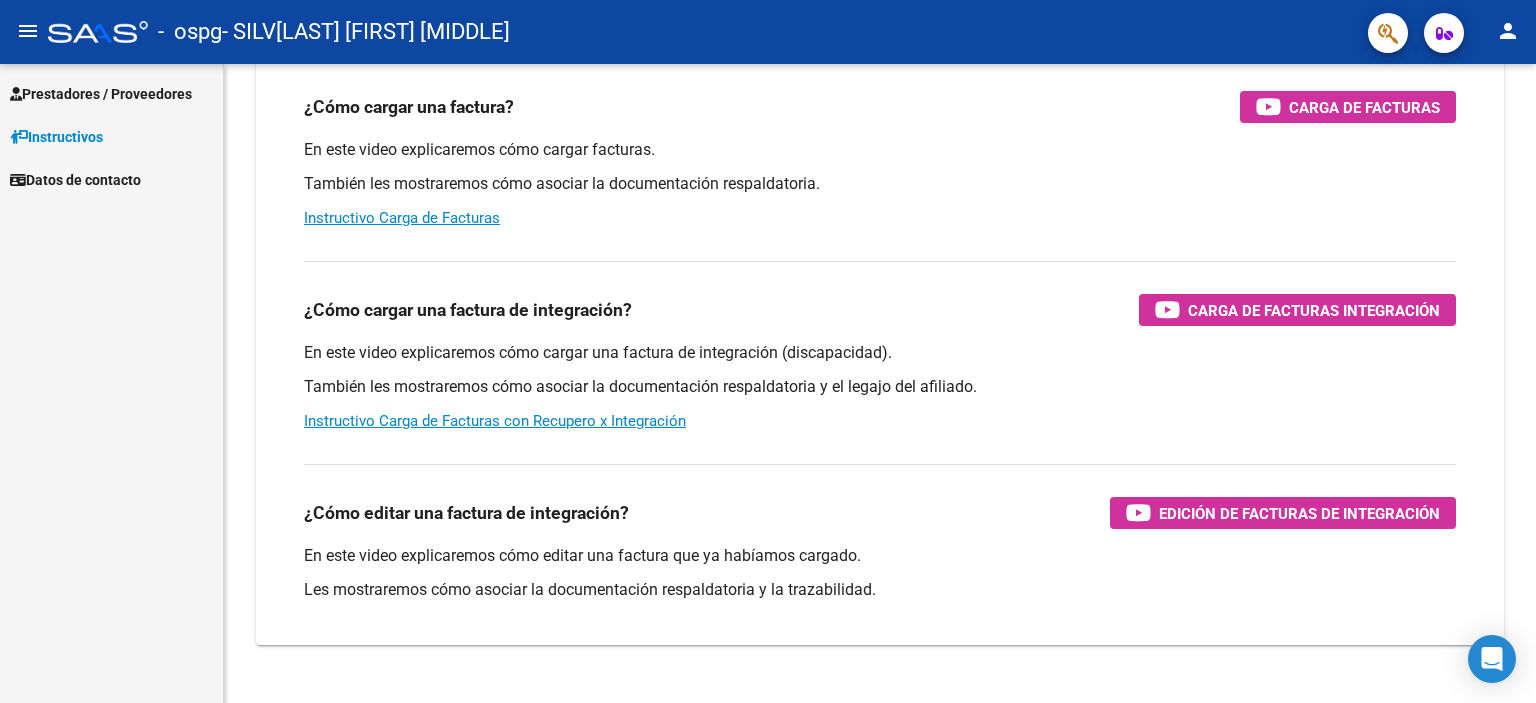 click on "Prestadores / Proveedores" at bounding box center [101, 94] 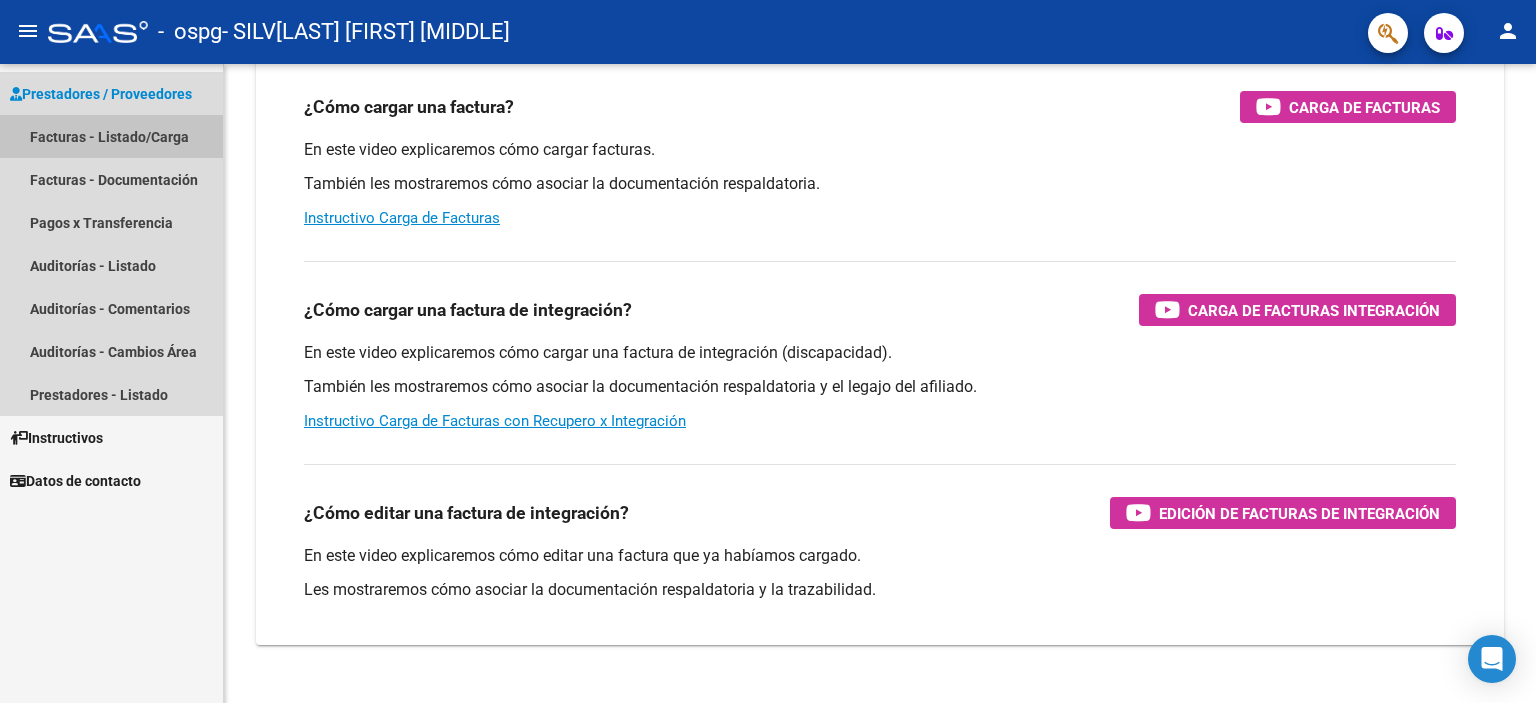 click on "Facturas - Listado/Carga" at bounding box center [111, 136] 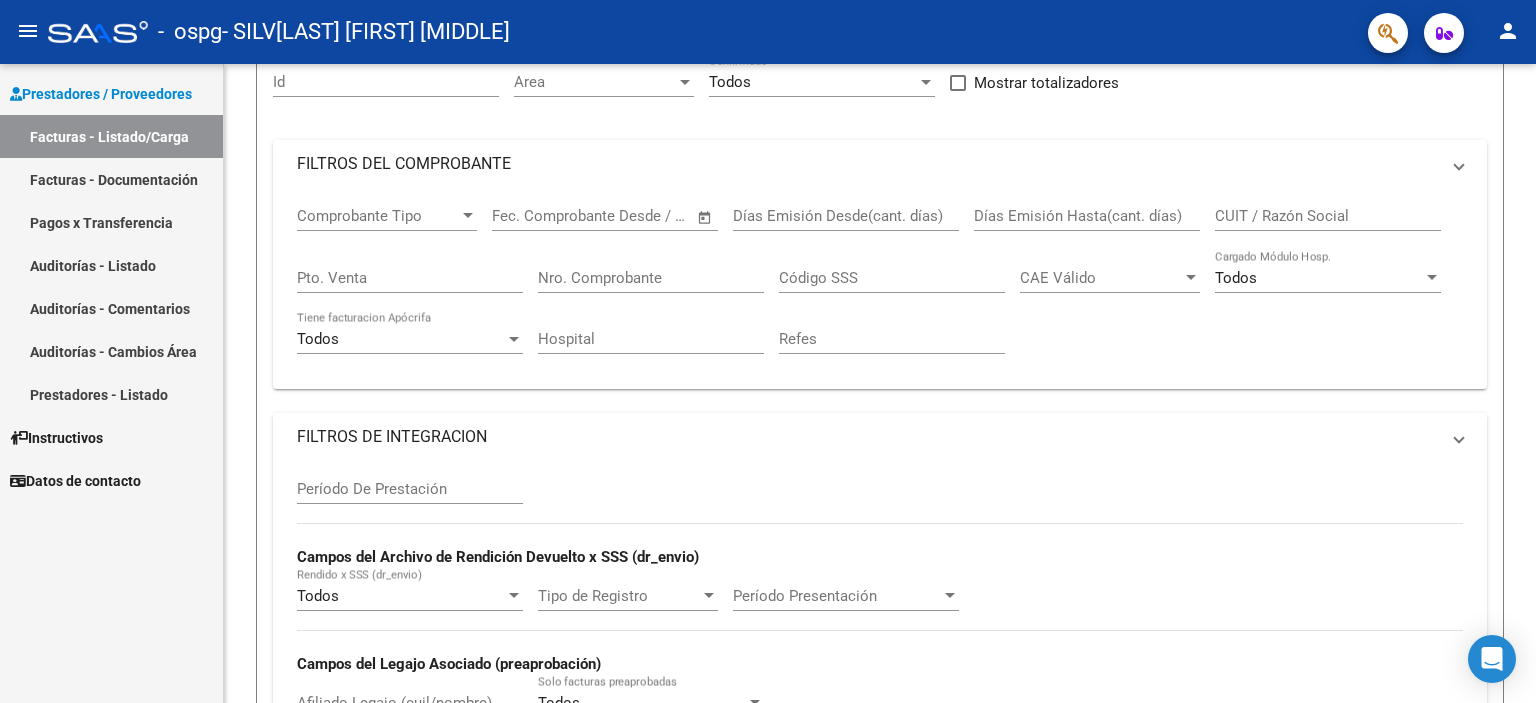 scroll, scrollTop: 0, scrollLeft: 0, axis: both 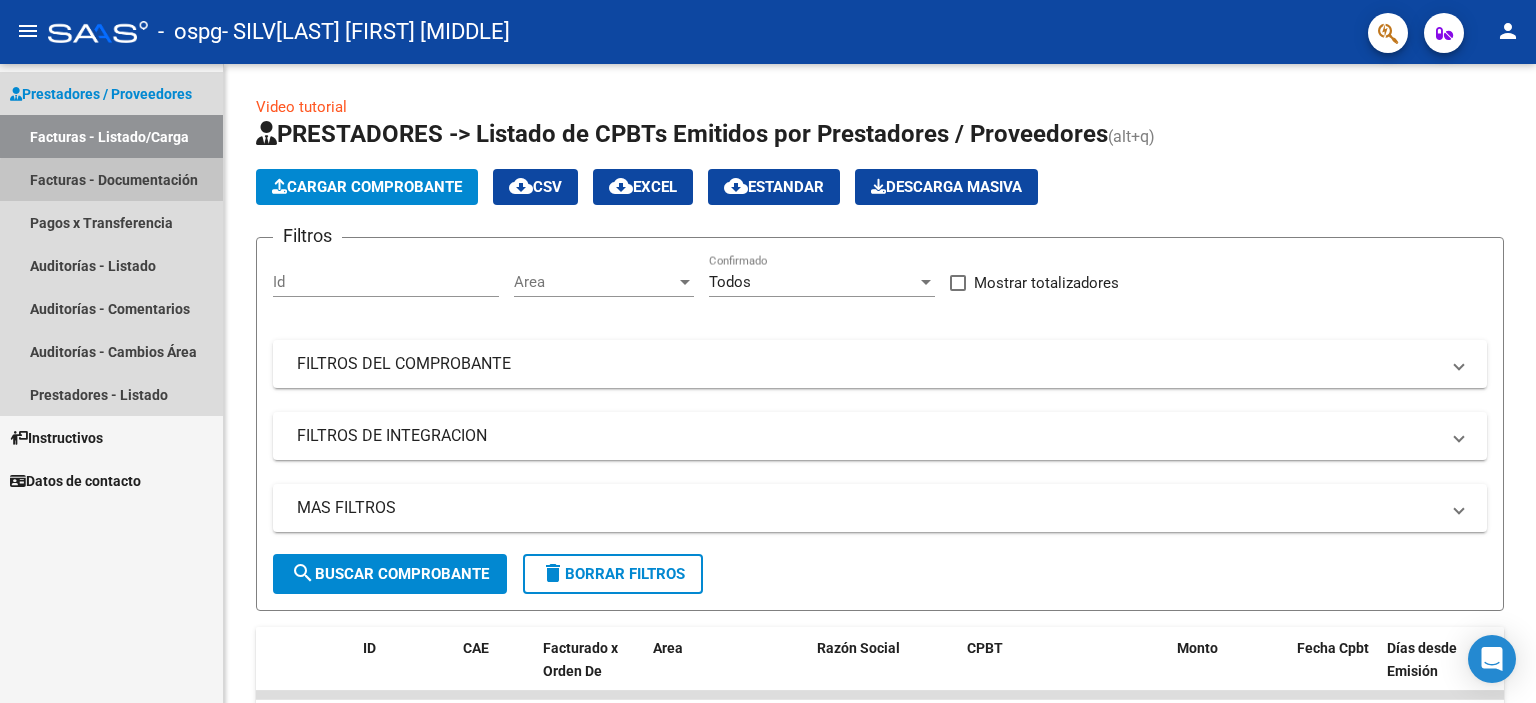 click on "Facturas - Documentación" at bounding box center (111, 179) 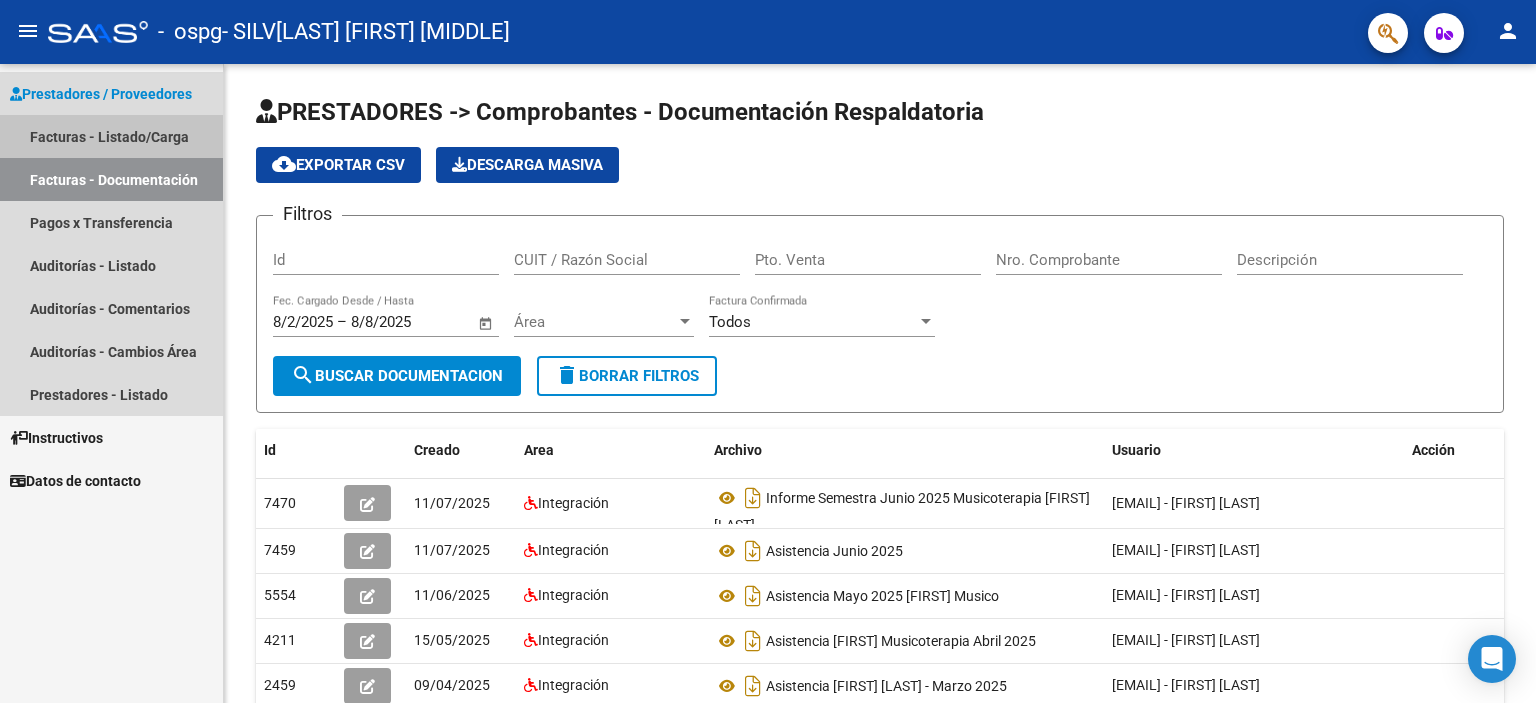click on "Facturas - Listado/Carga" at bounding box center (111, 136) 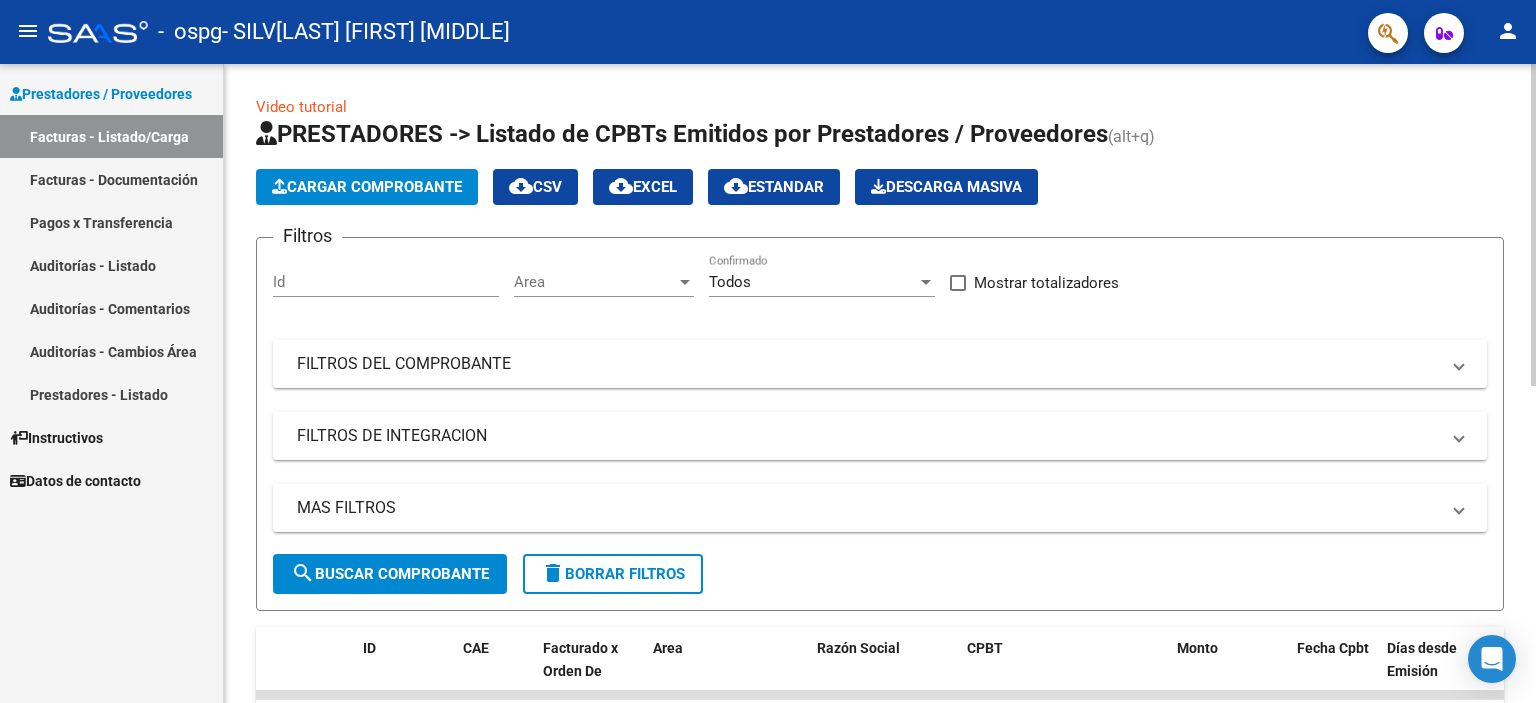 click on "Cargar Comprobante" 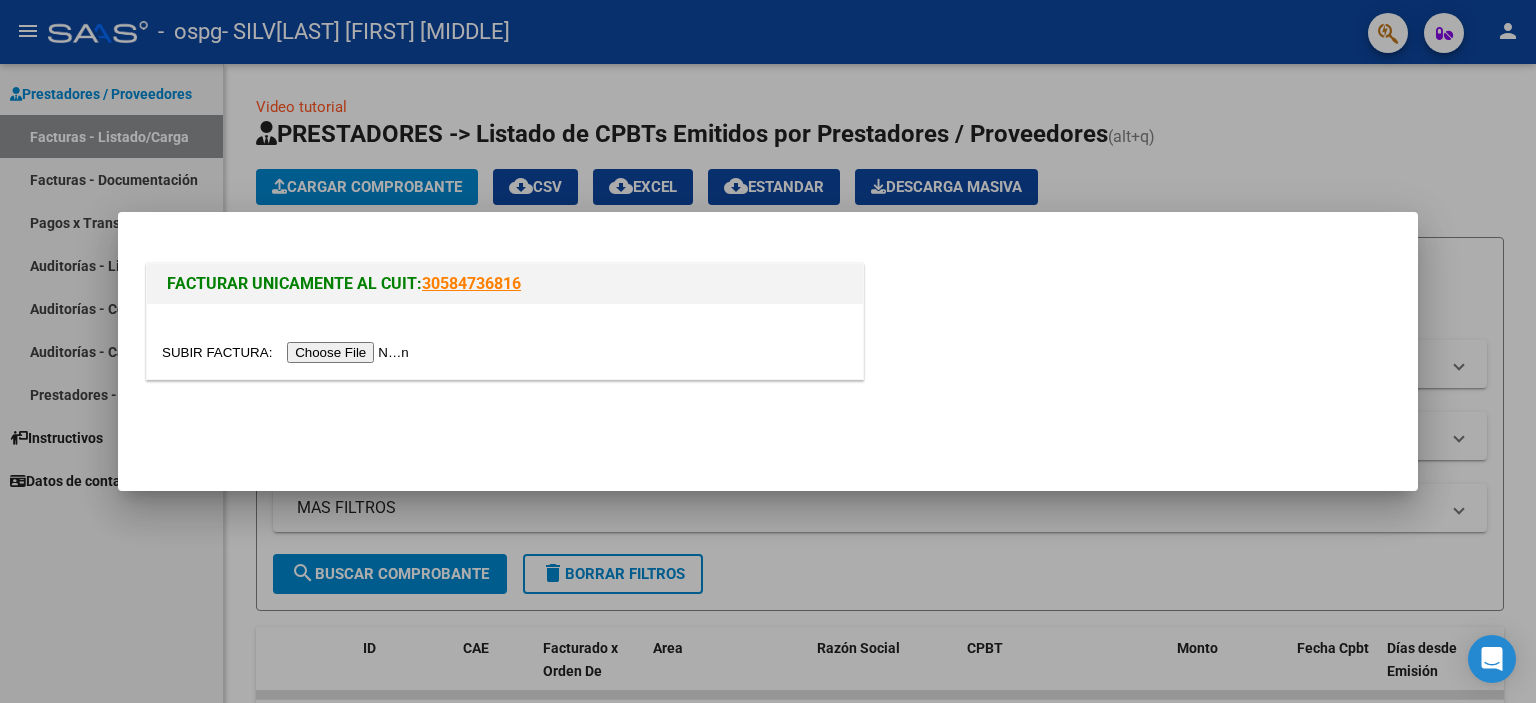 click at bounding box center (288, 352) 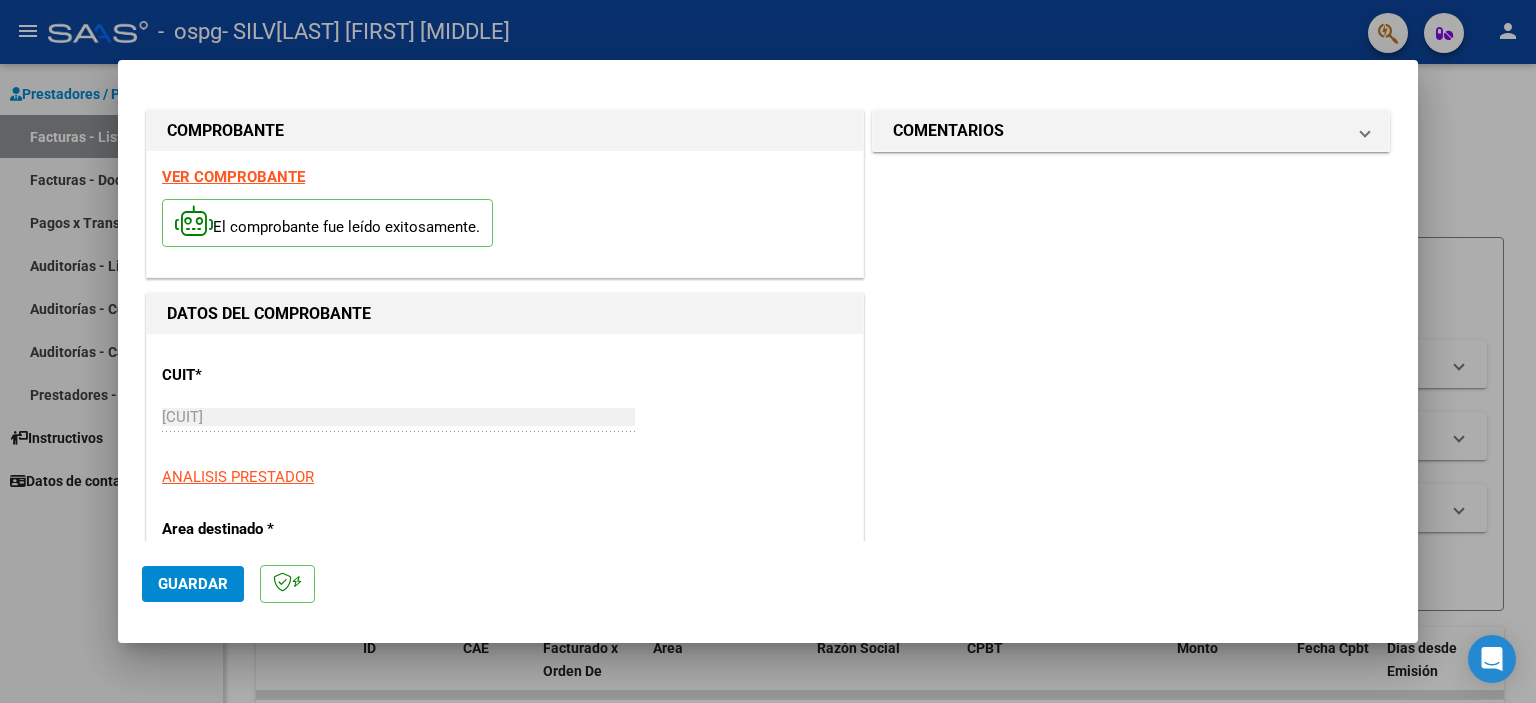 scroll, scrollTop: 100, scrollLeft: 0, axis: vertical 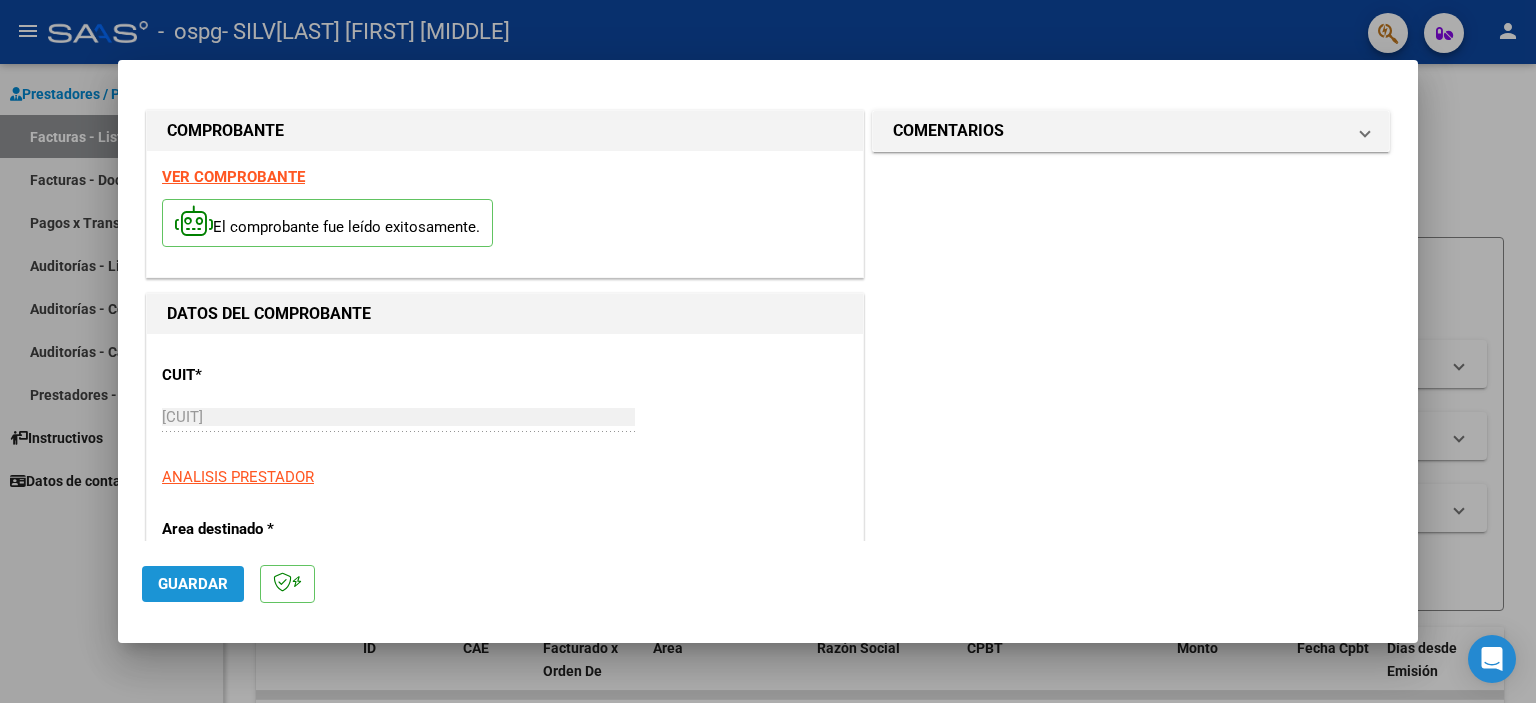 click on "Guardar" 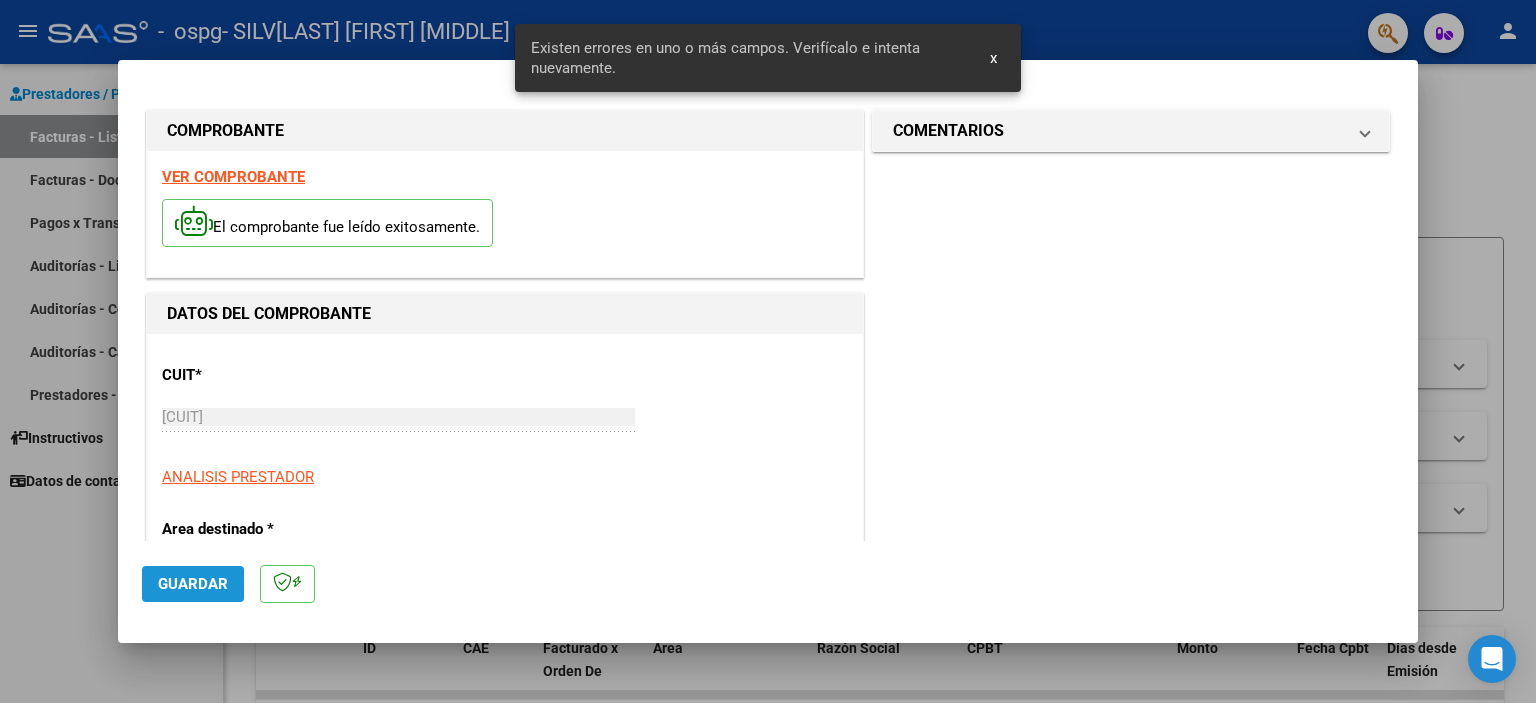scroll, scrollTop: 428, scrollLeft: 0, axis: vertical 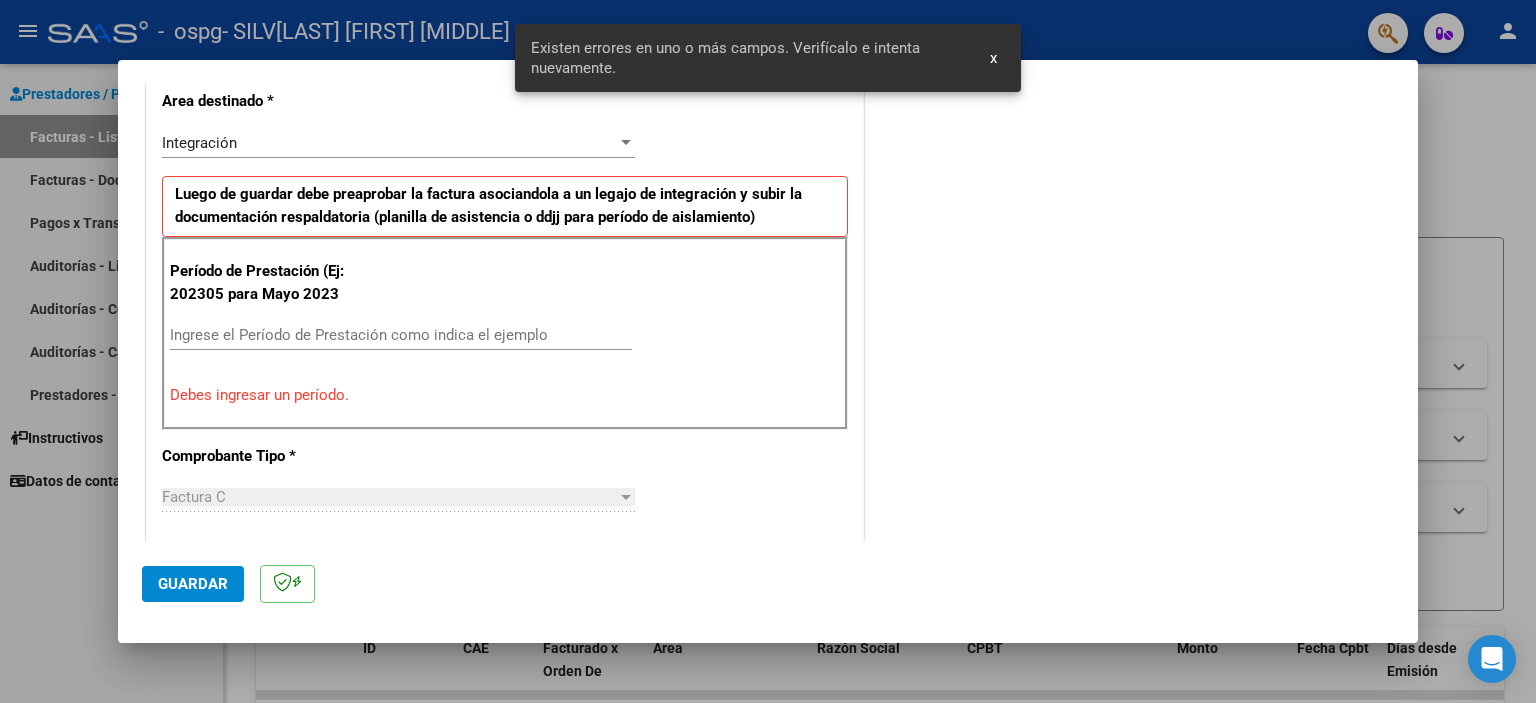 click on "Ingrese el Período de Prestación como indica el ejemplo" at bounding box center [401, 344] 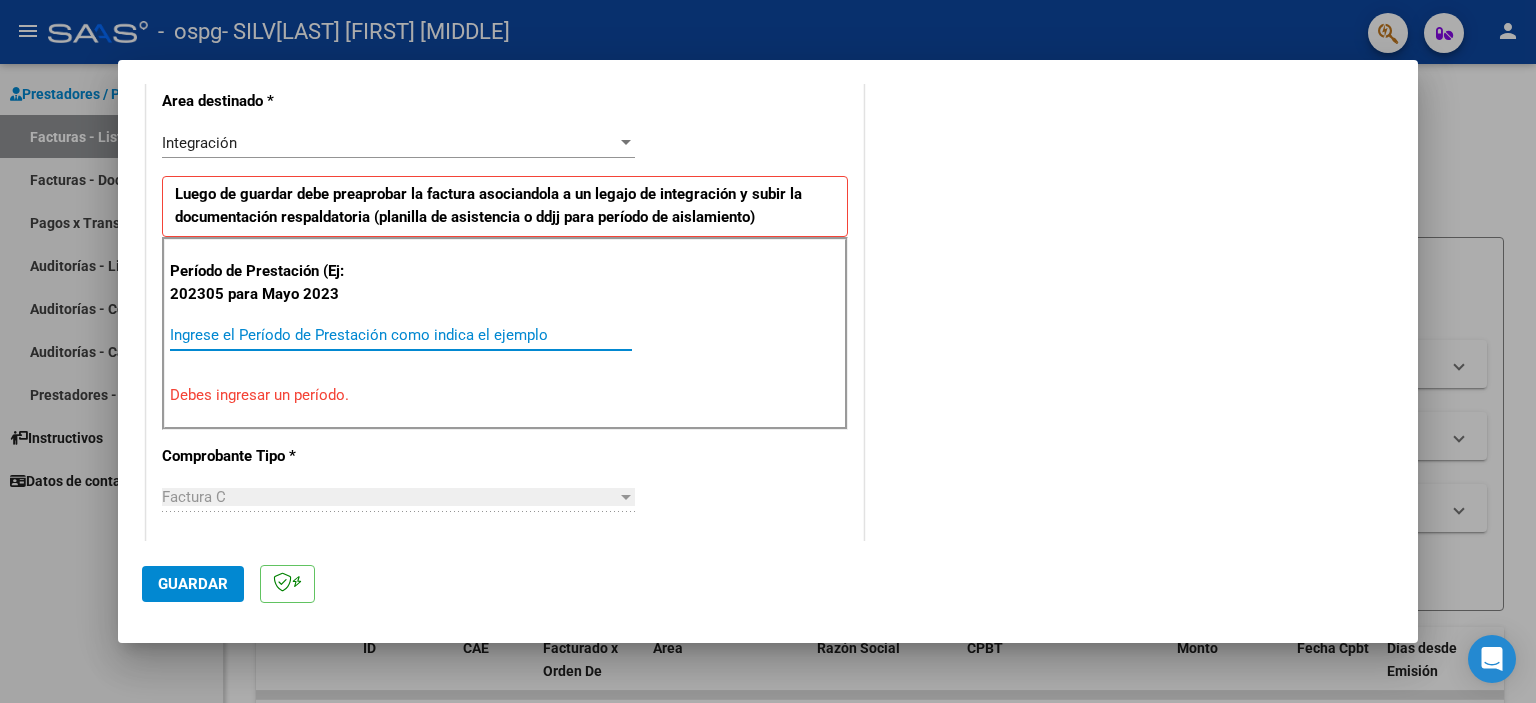 click on "Ingrese el Período de Prestación como indica el ejemplo" at bounding box center [401, 344] 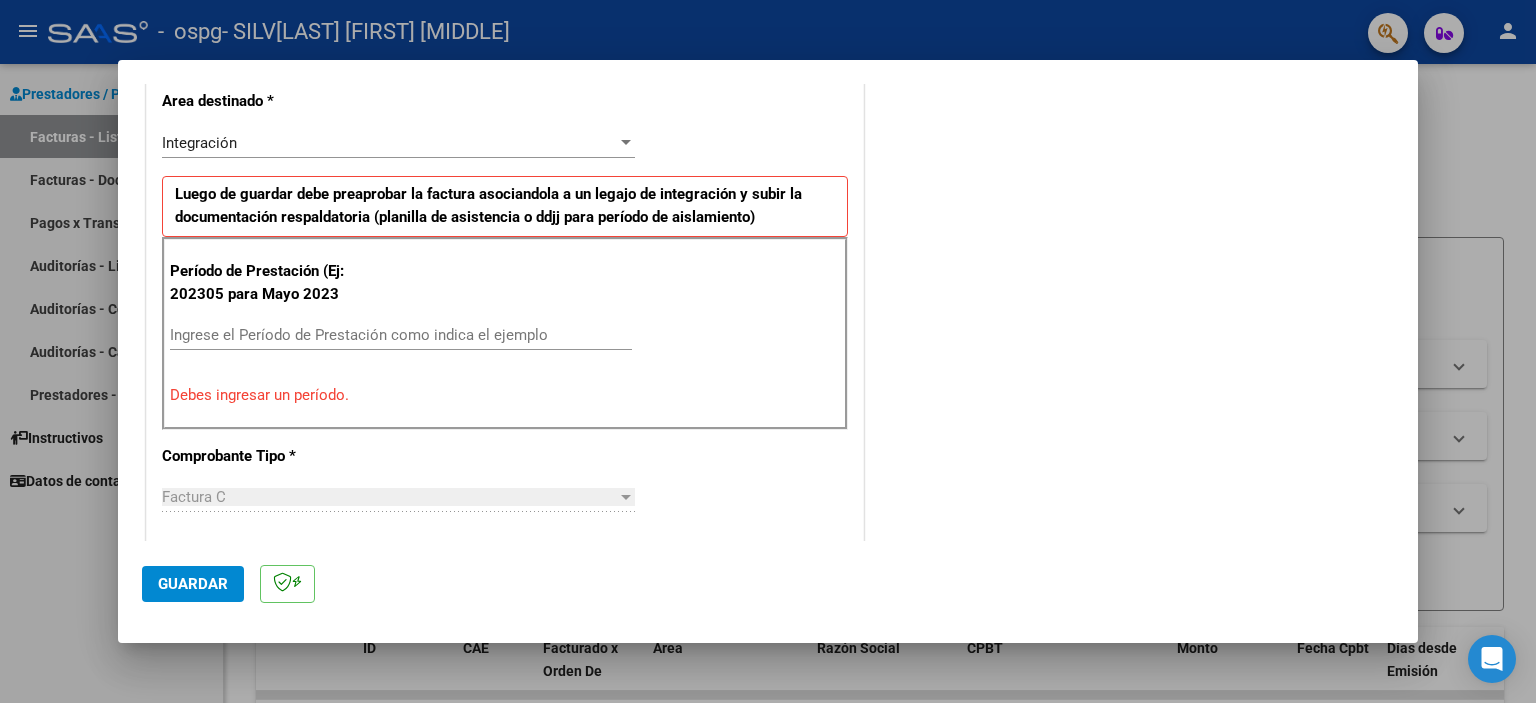 scroll, scrollTop: 528, scrollLeft: 0, axis: vertical 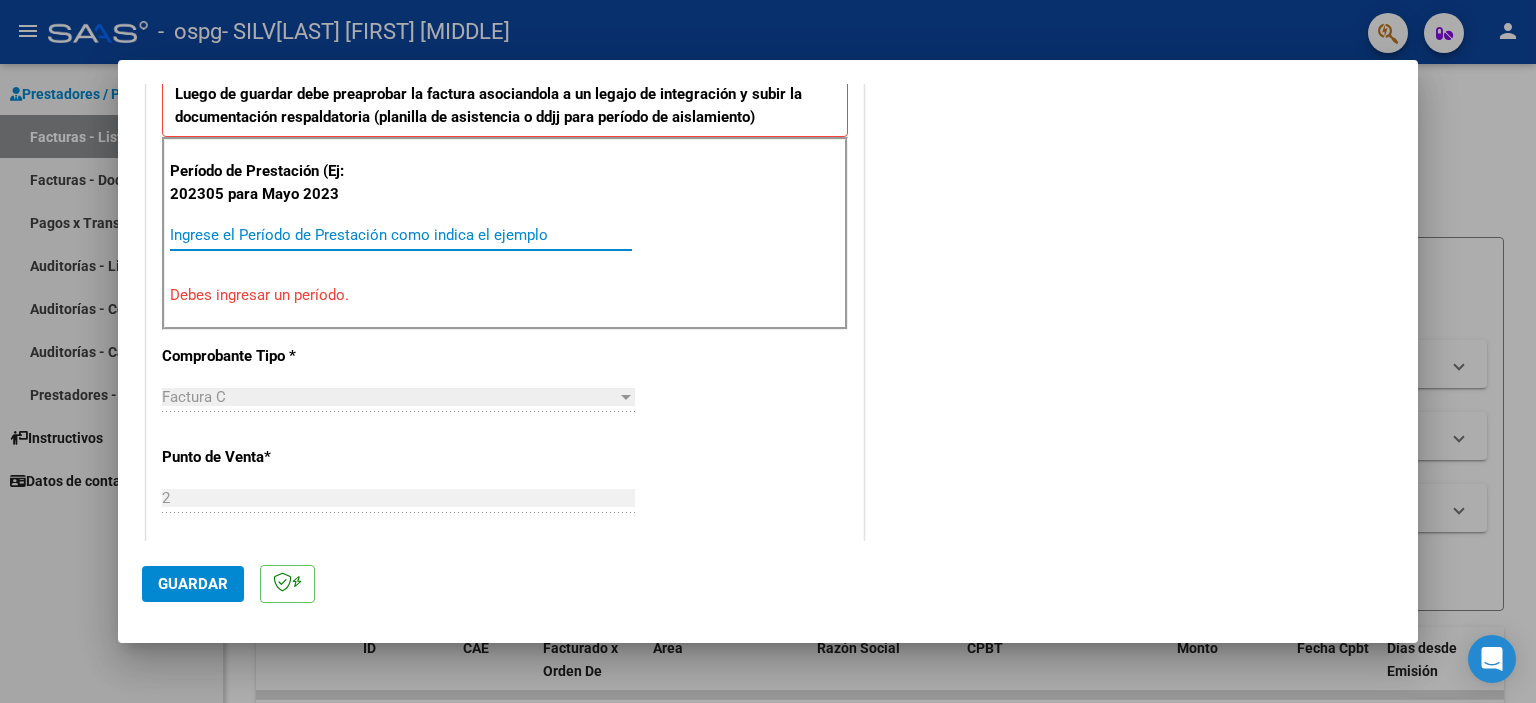 click on "Ingrese el Período de Prestación como indica el ejemplo" at bounding box center (401, 235) 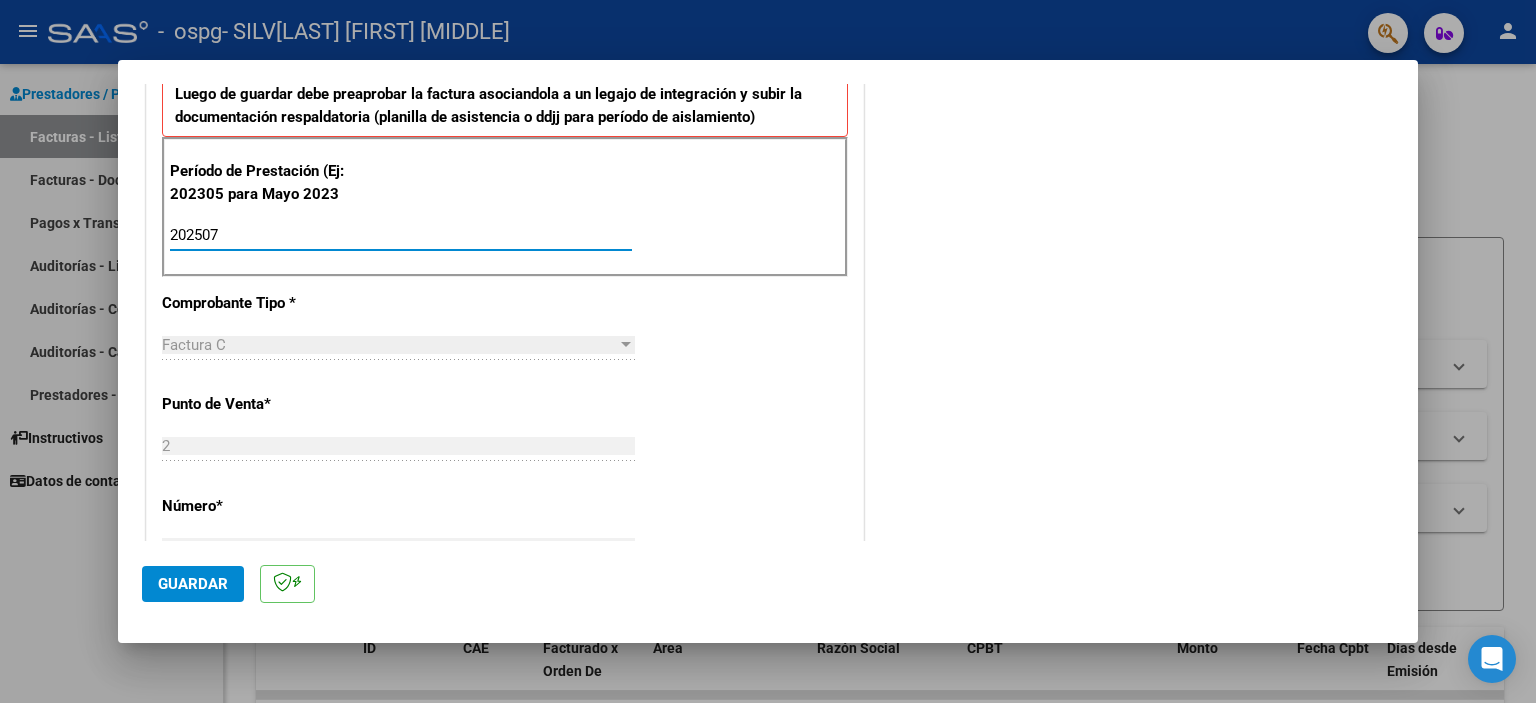 type on "202507" 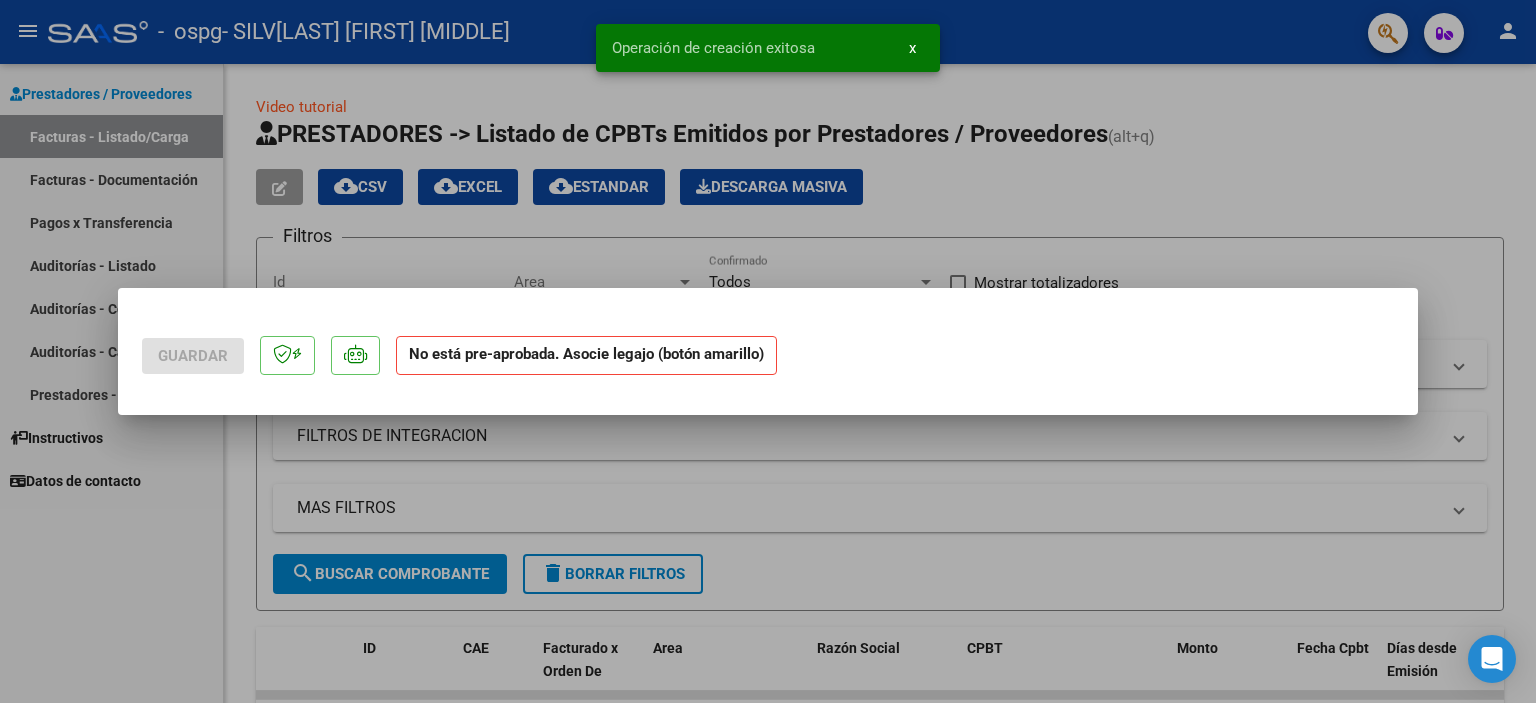 scroll, scrollTop: 0, scrollLeft: 0, axis: both 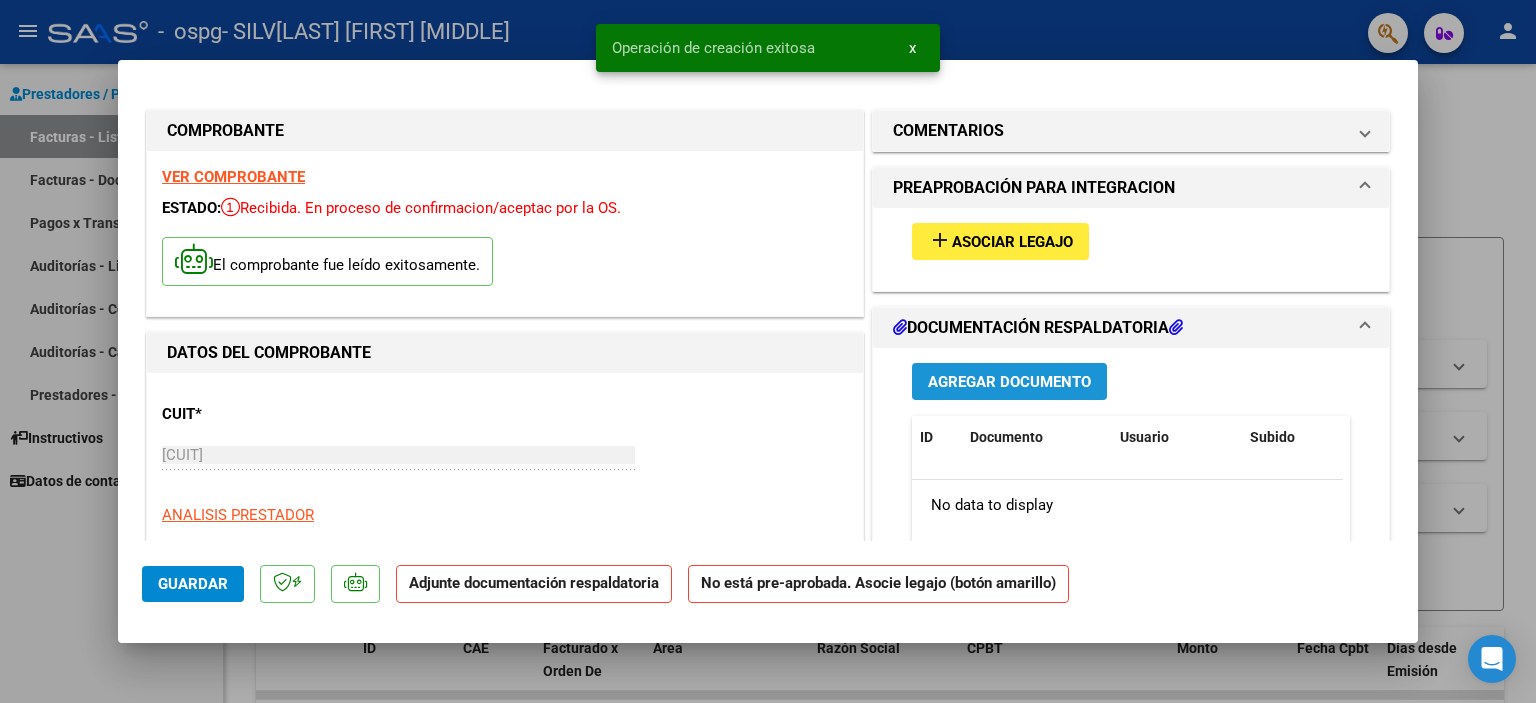 click on "Agregar Documento" at bounding box center (1009, 382) 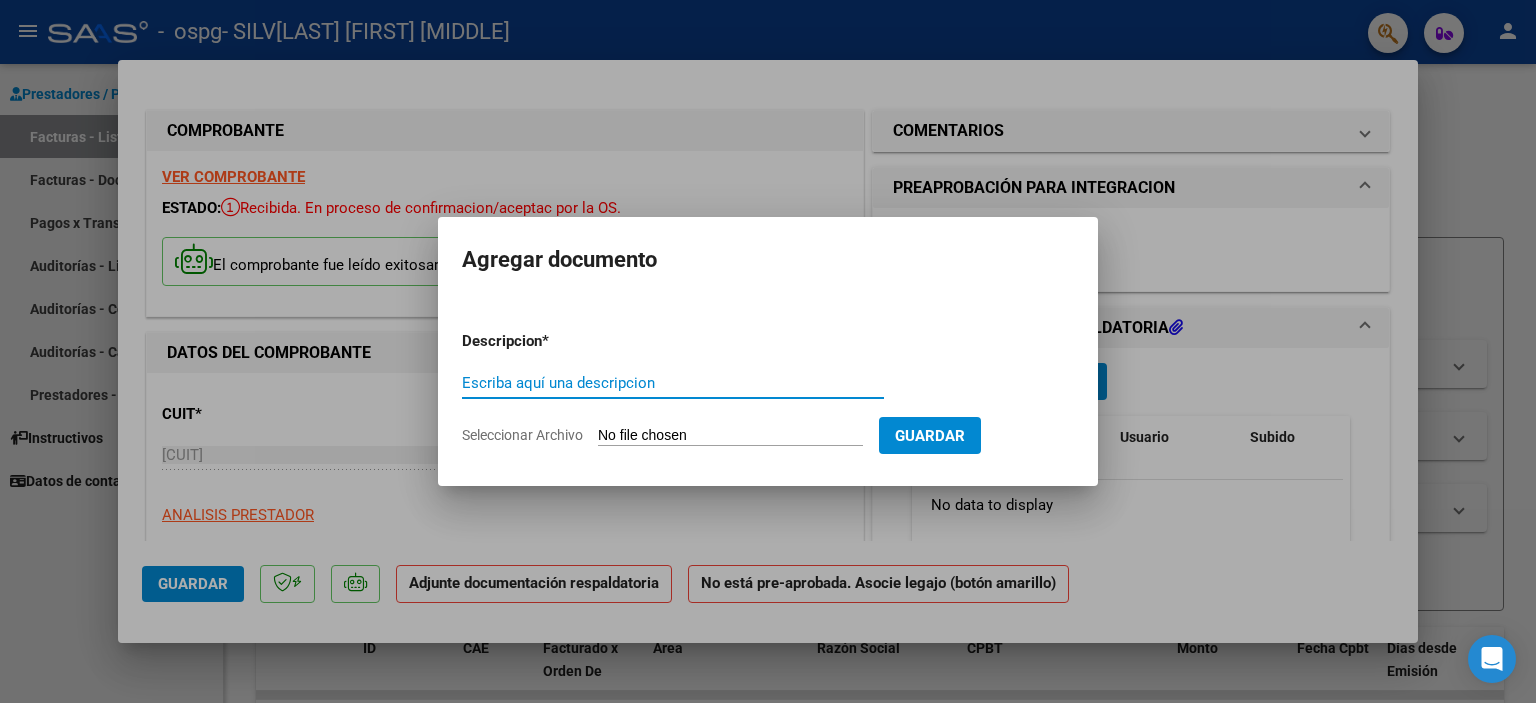 click on "Escriba aquí una descripcion" at bounding box center (673, 383) 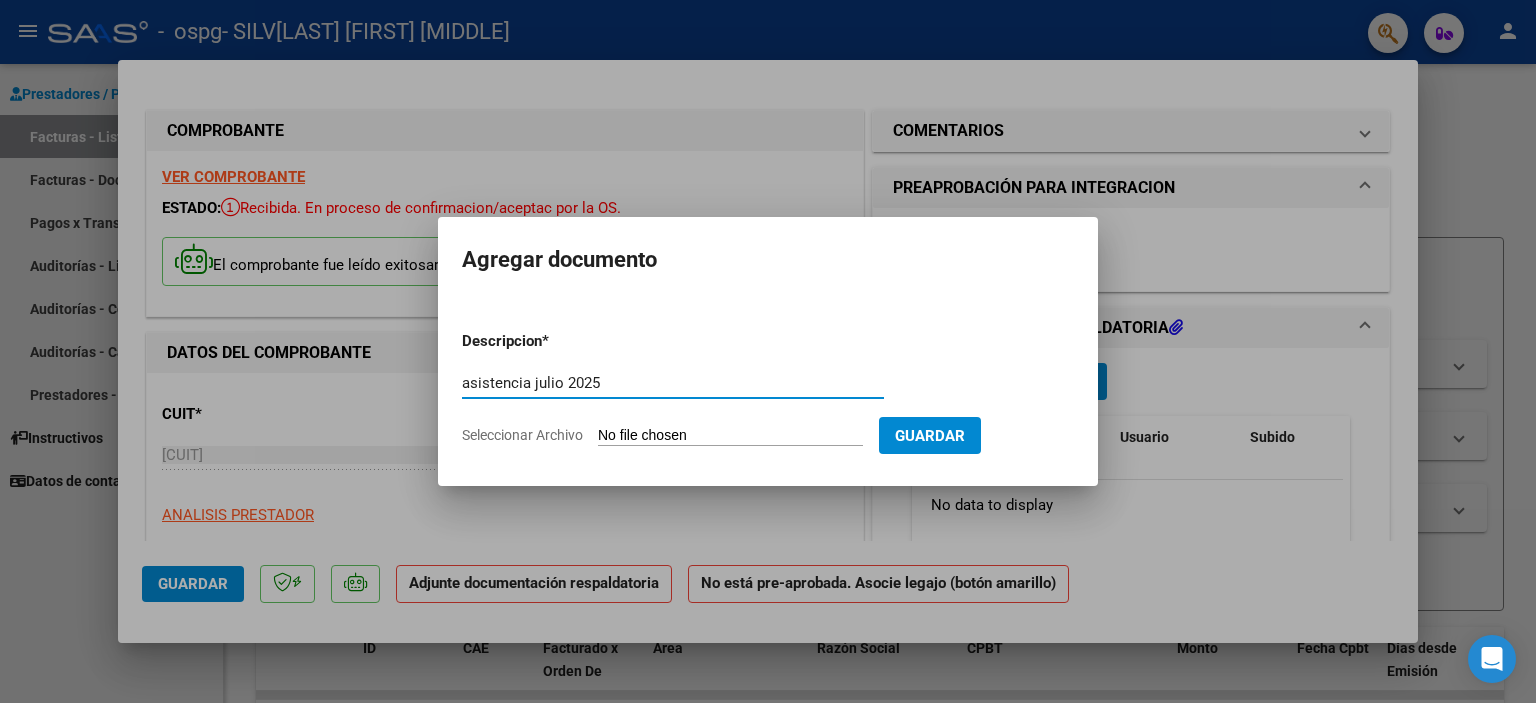 type on "asistencia julio 2025" 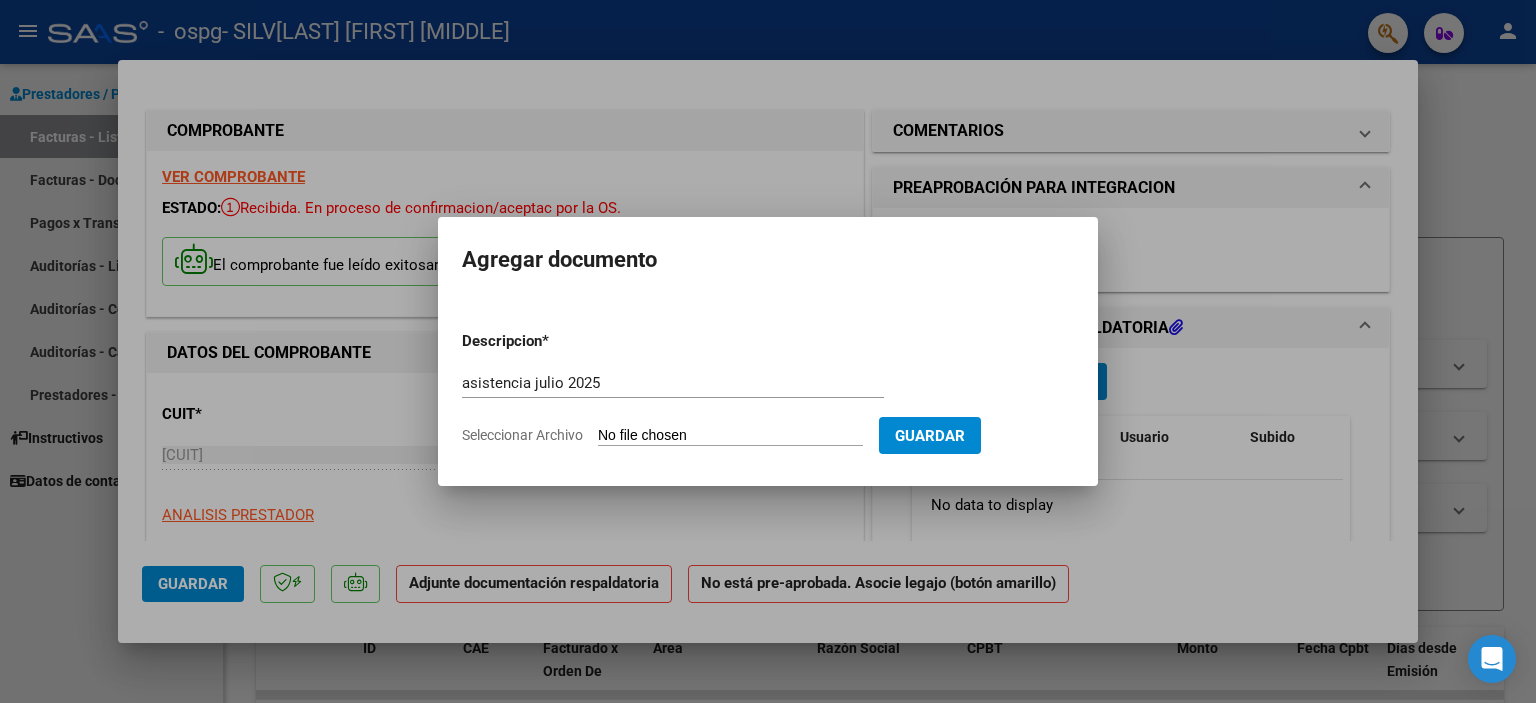 click on "Seleccionar Archivo" at bounding box center [730, 436] 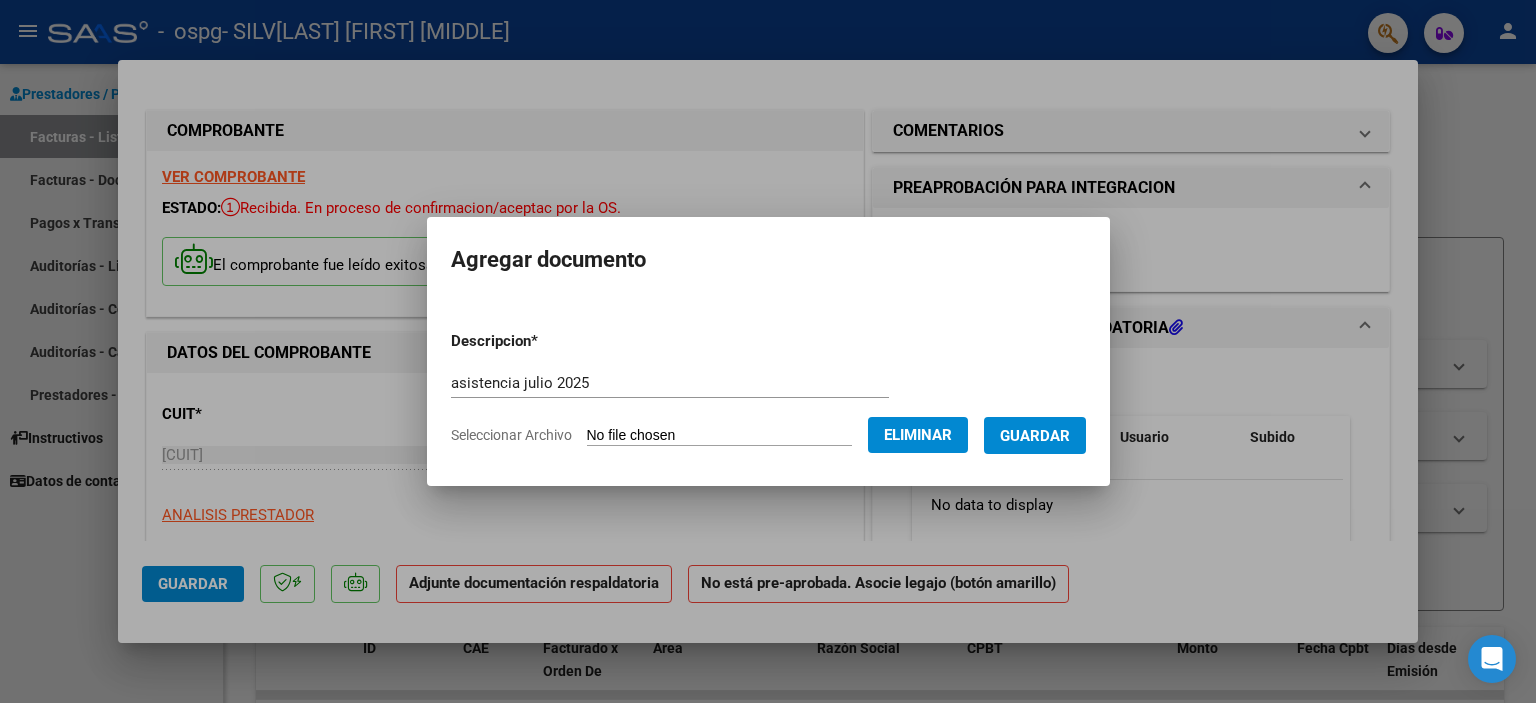 click on "asistencia julio 2025" at bounding box center [670, 383] 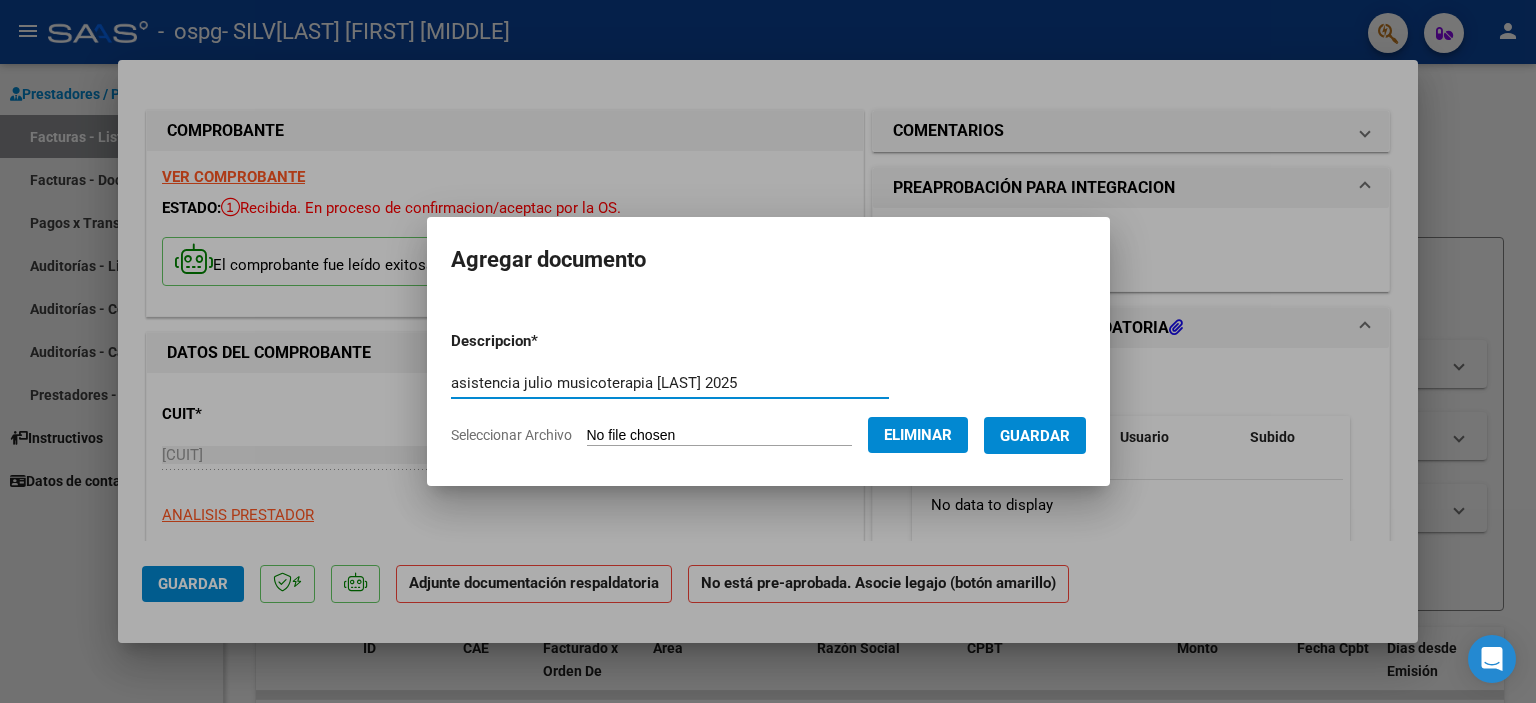 type on "asistencia julio musicoterapia [LAST] 2025" 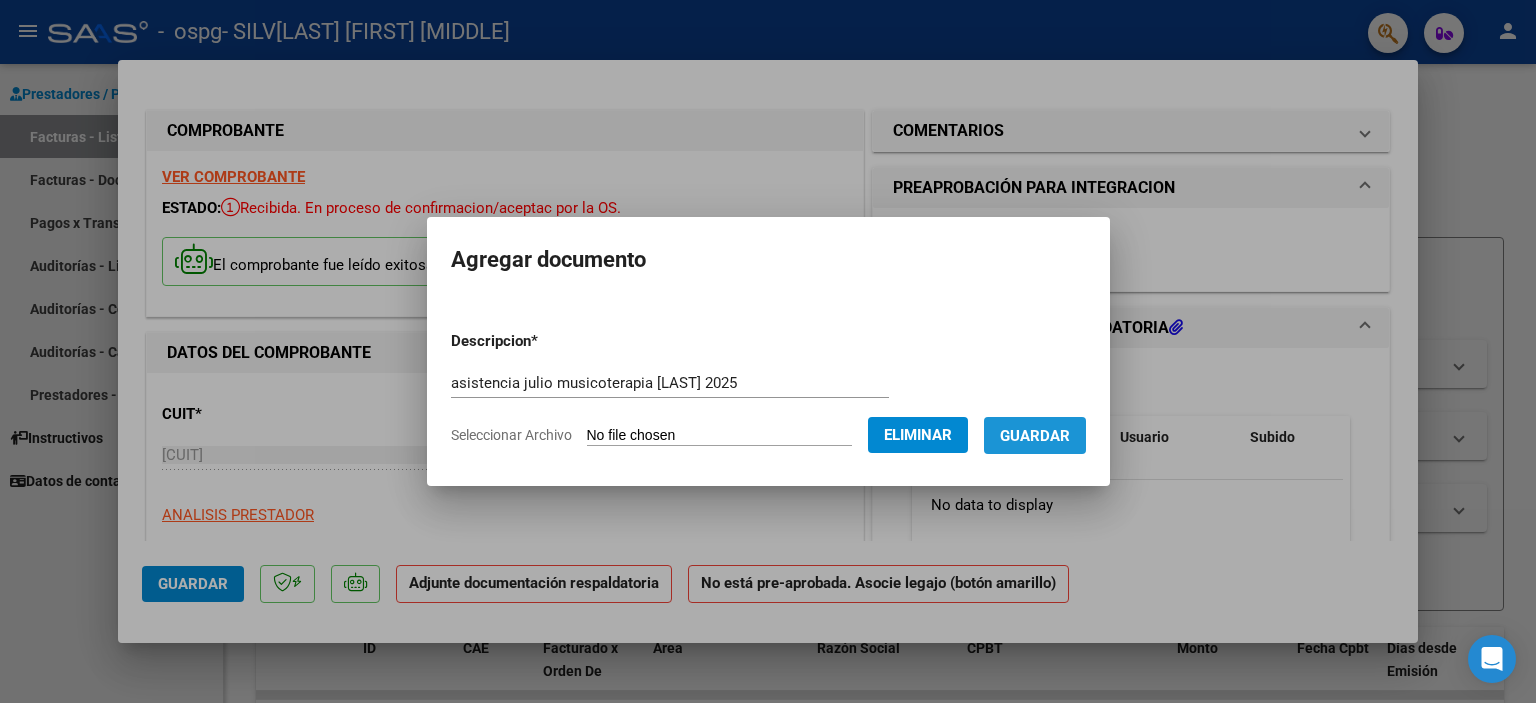 click on "Guardar" at bounding box center (1035, 436) 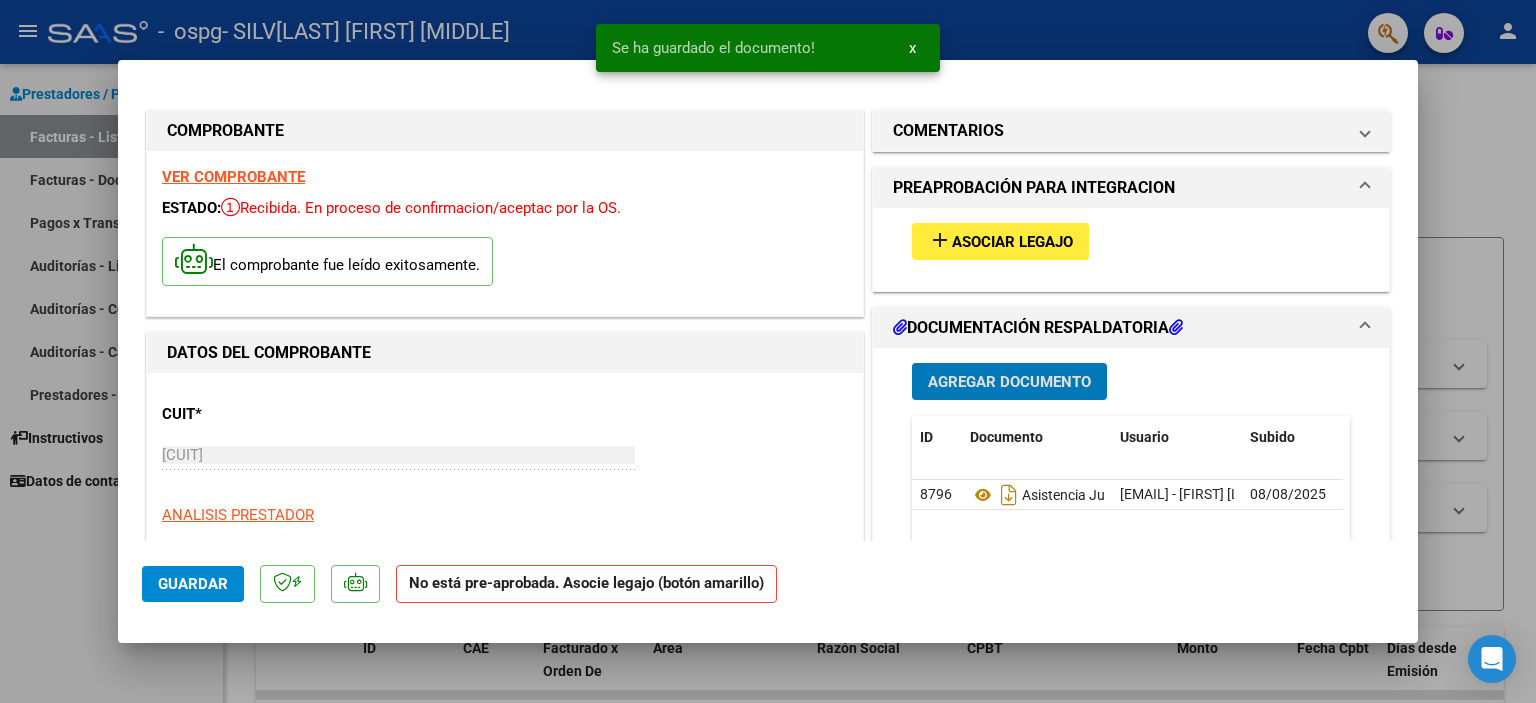 click on "Guardar" 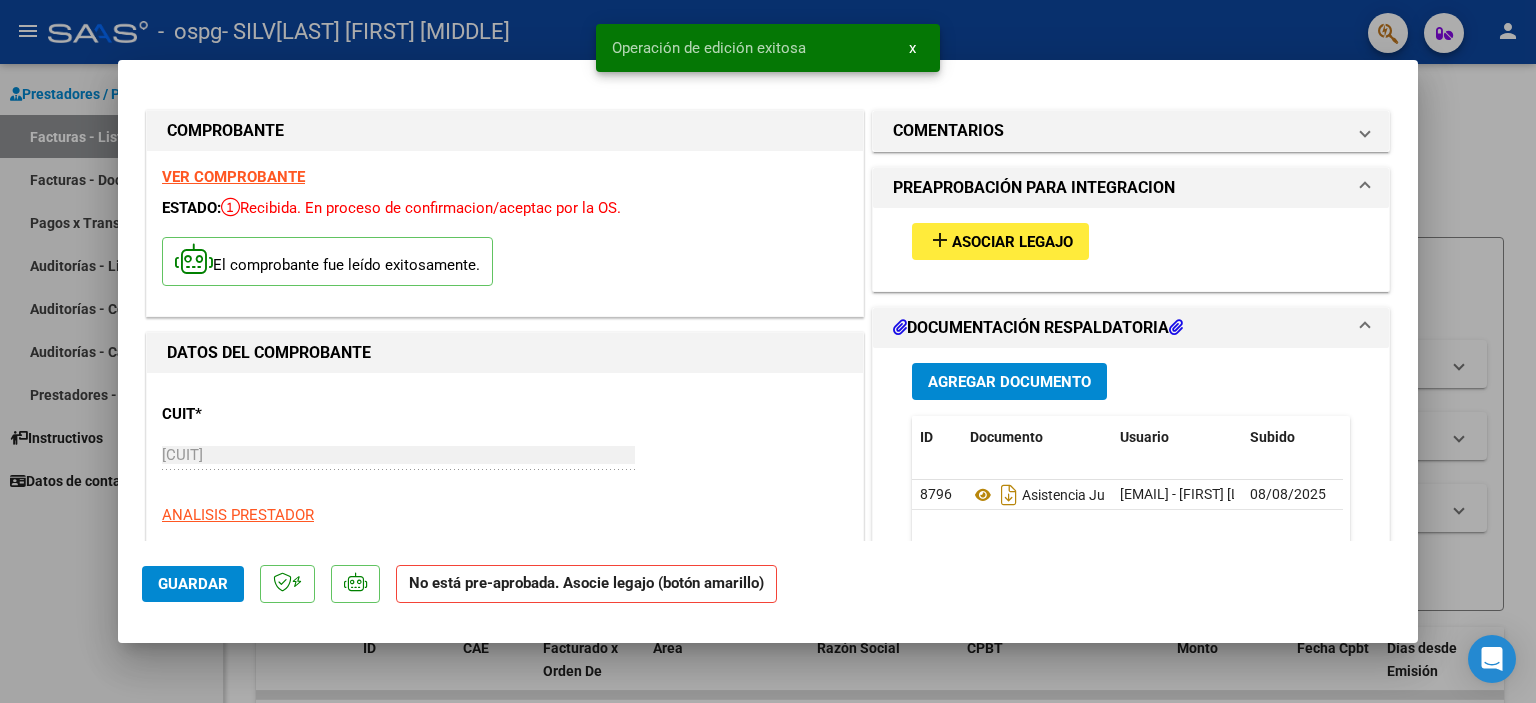 click on "x" at bounding box center [912, 48] 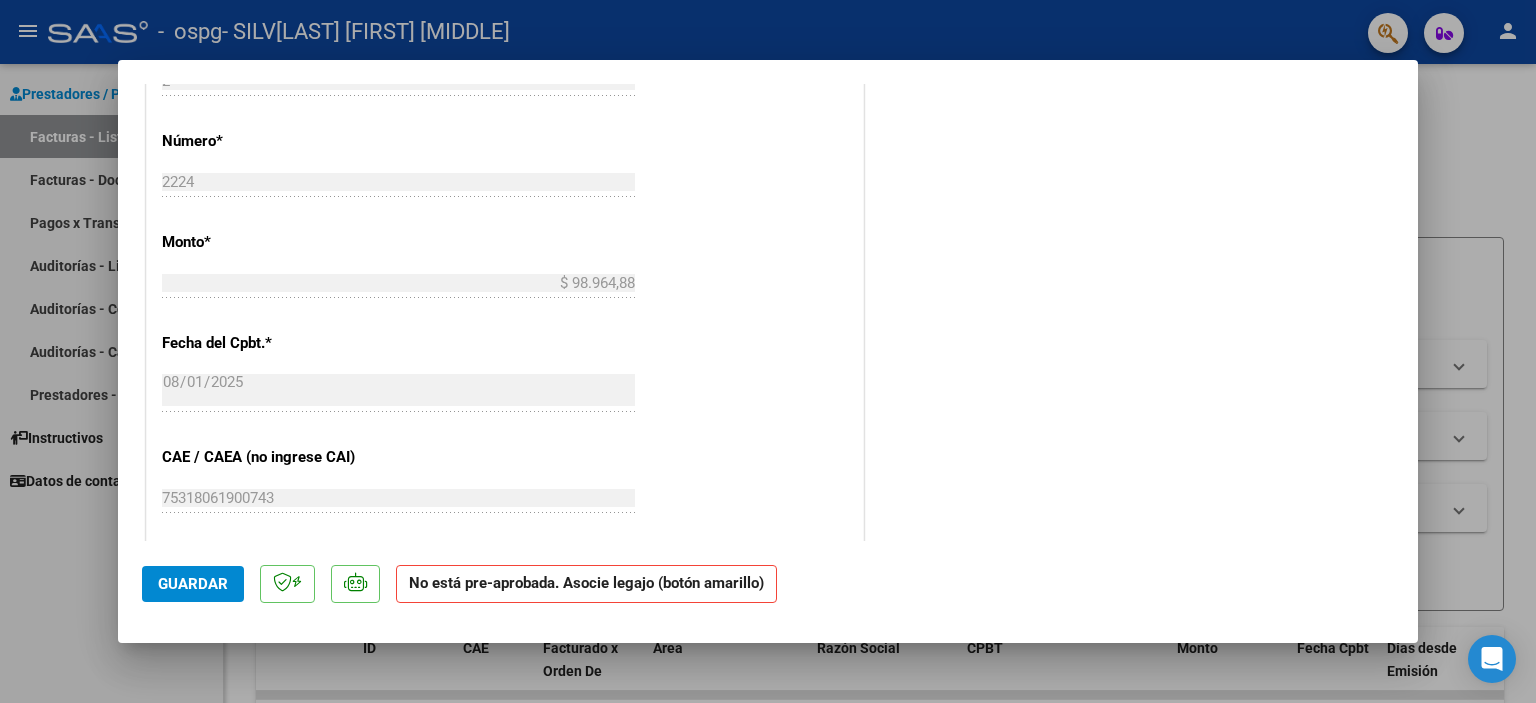 scroll, scrollTop: 1278, scrollLeft: 0, axis: vertical 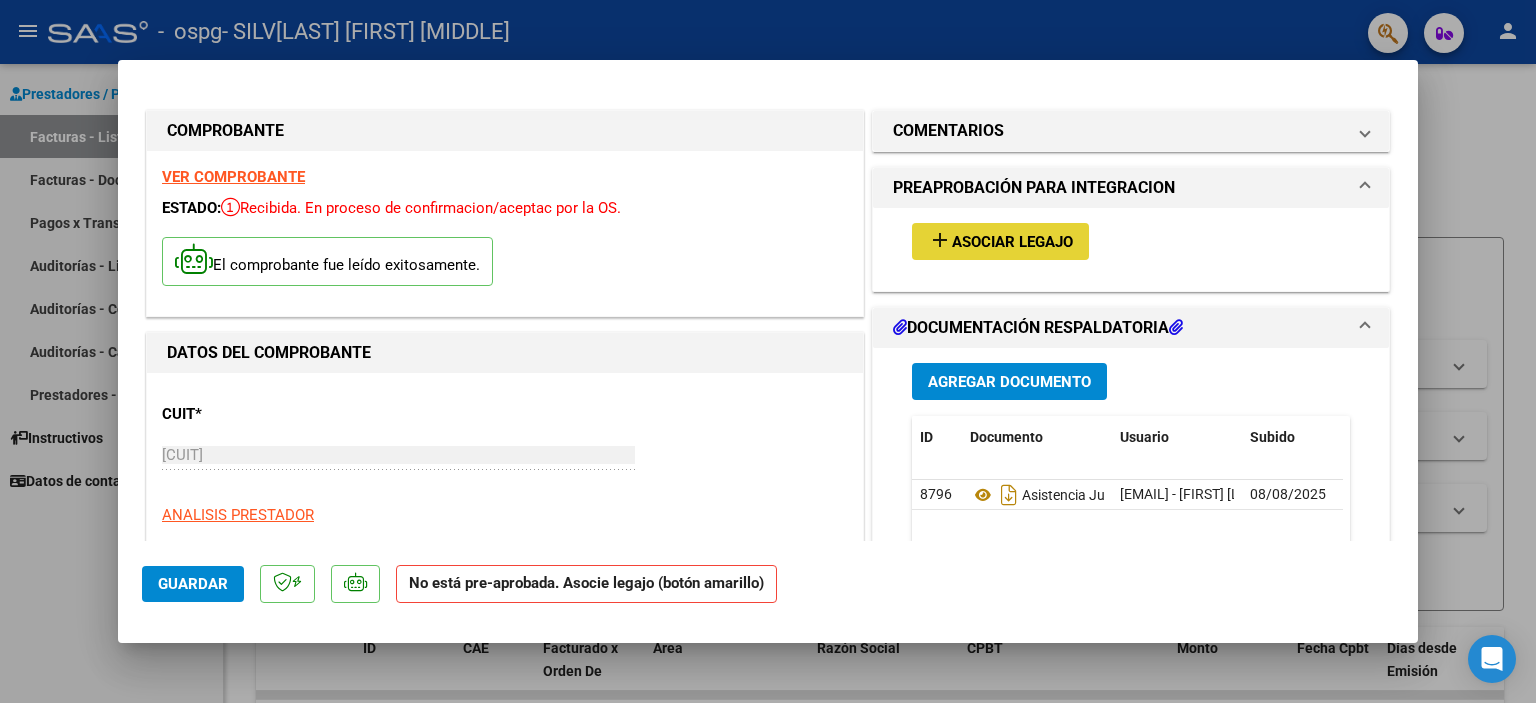 click on "Asociar Legajo" at bounding box center [1012, 242] 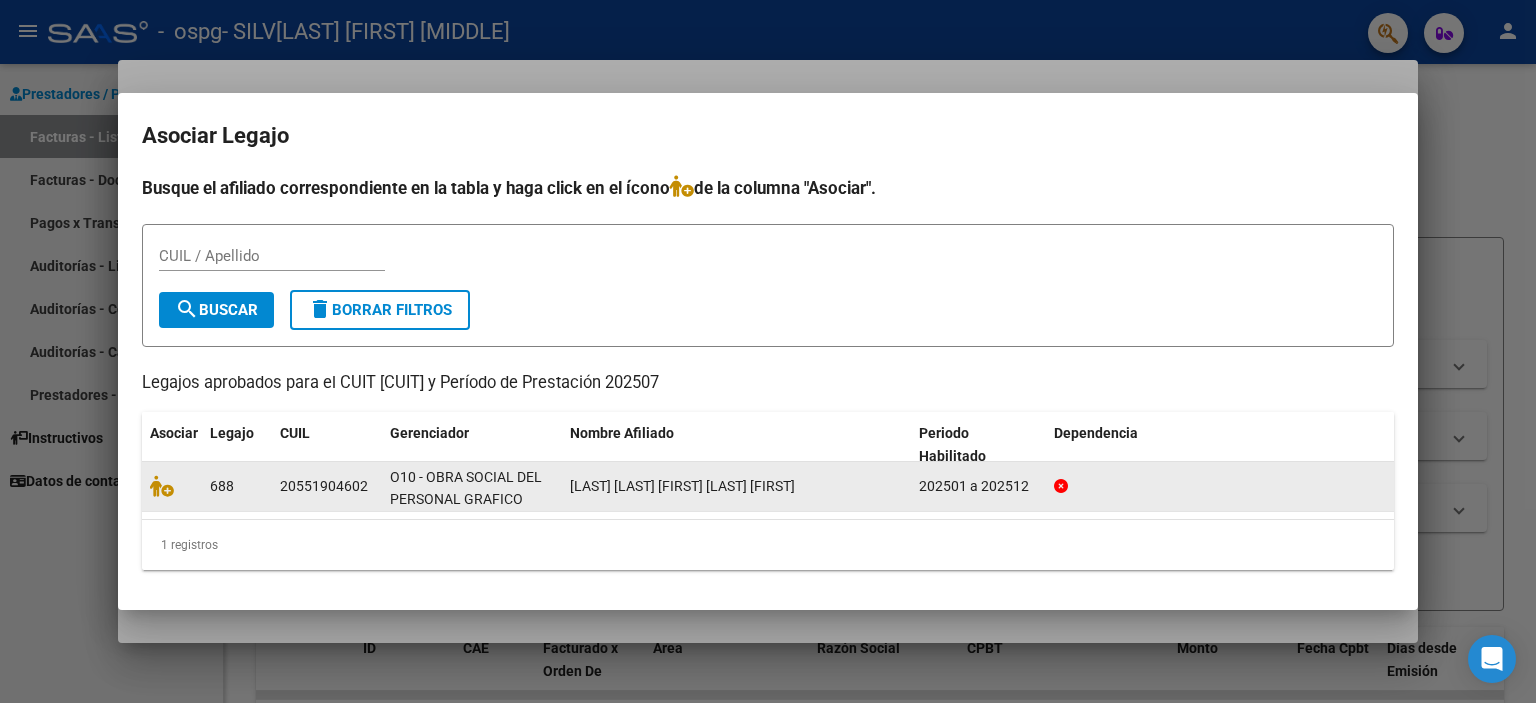 click on "[LAST] [LAST] [FIRST] [LAST] [FIRST]" 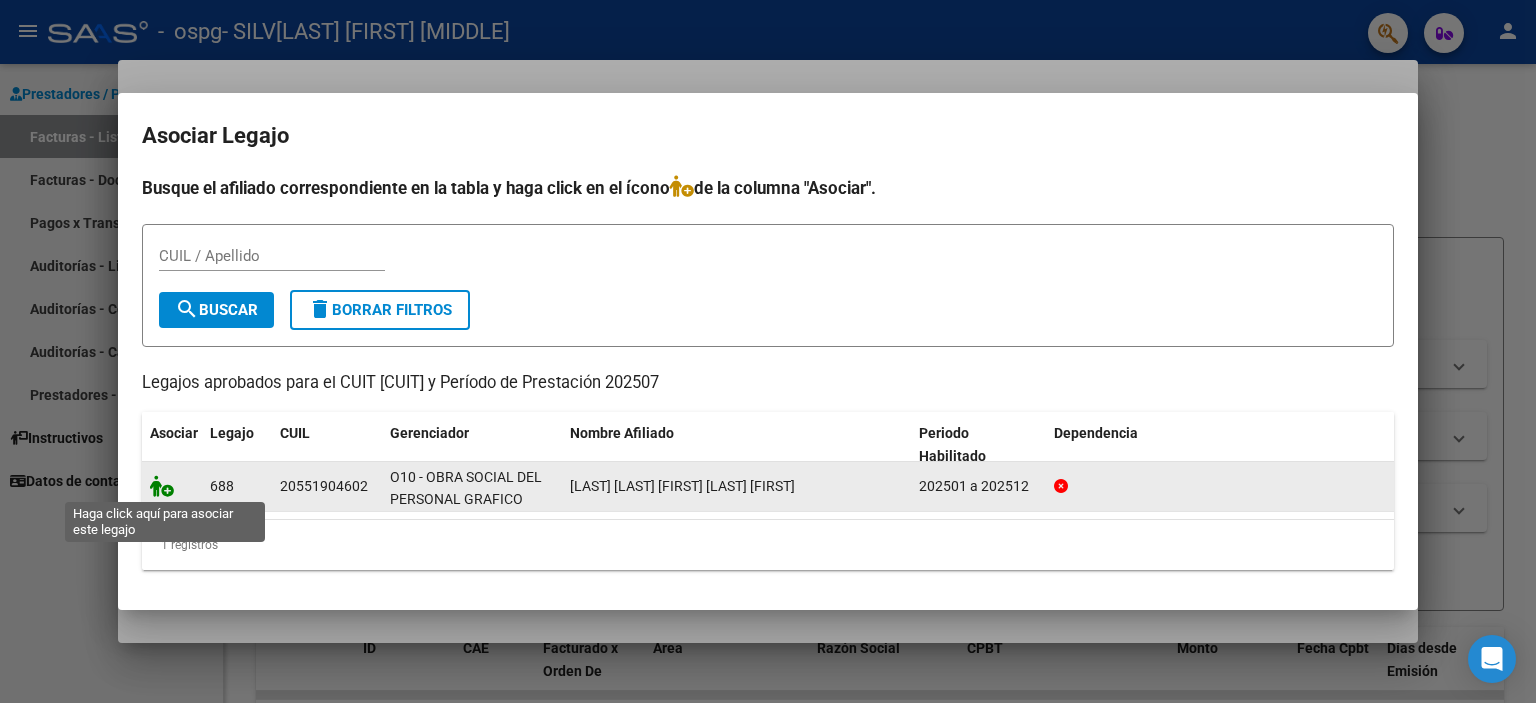 click 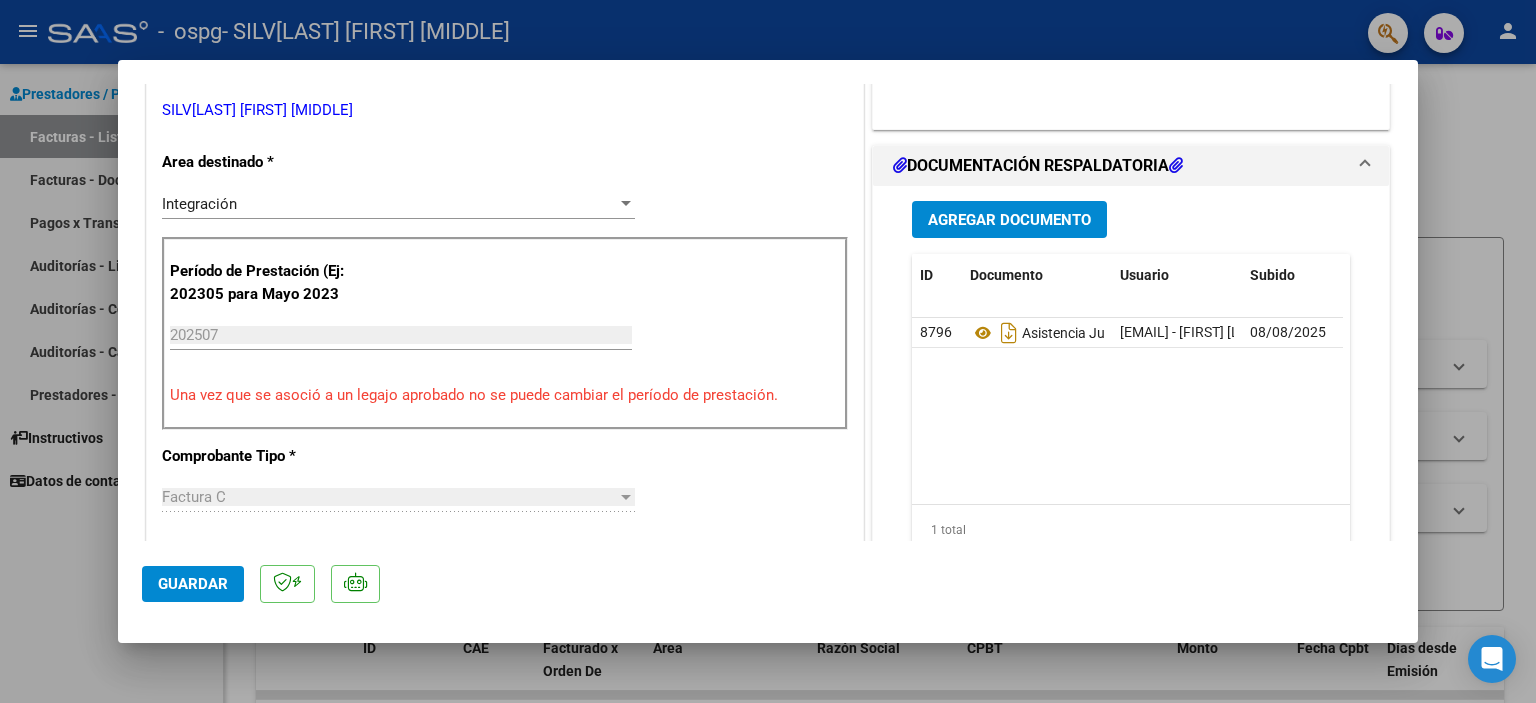 scroll, scrollTop: 1331, scrollLeft: 0, axis: vertical 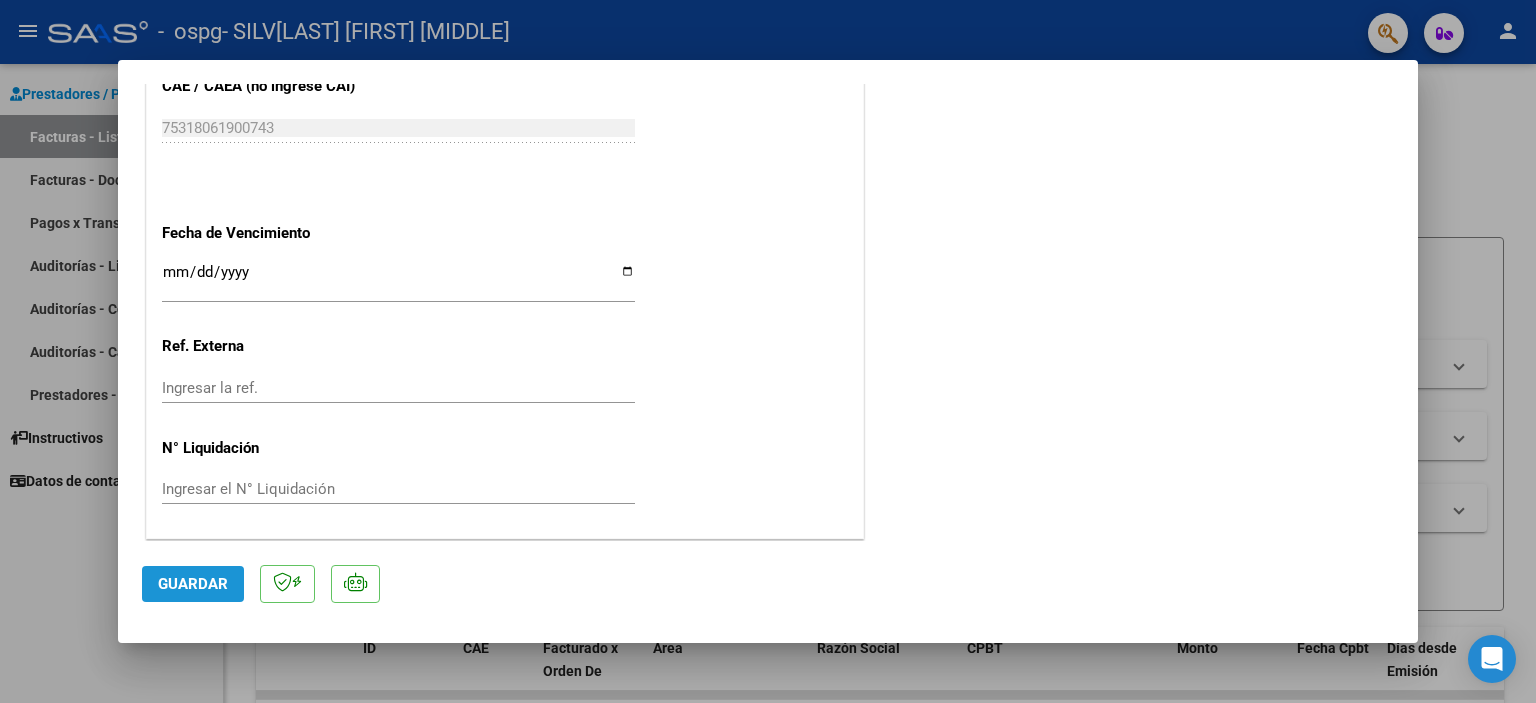 click on "Guardar" 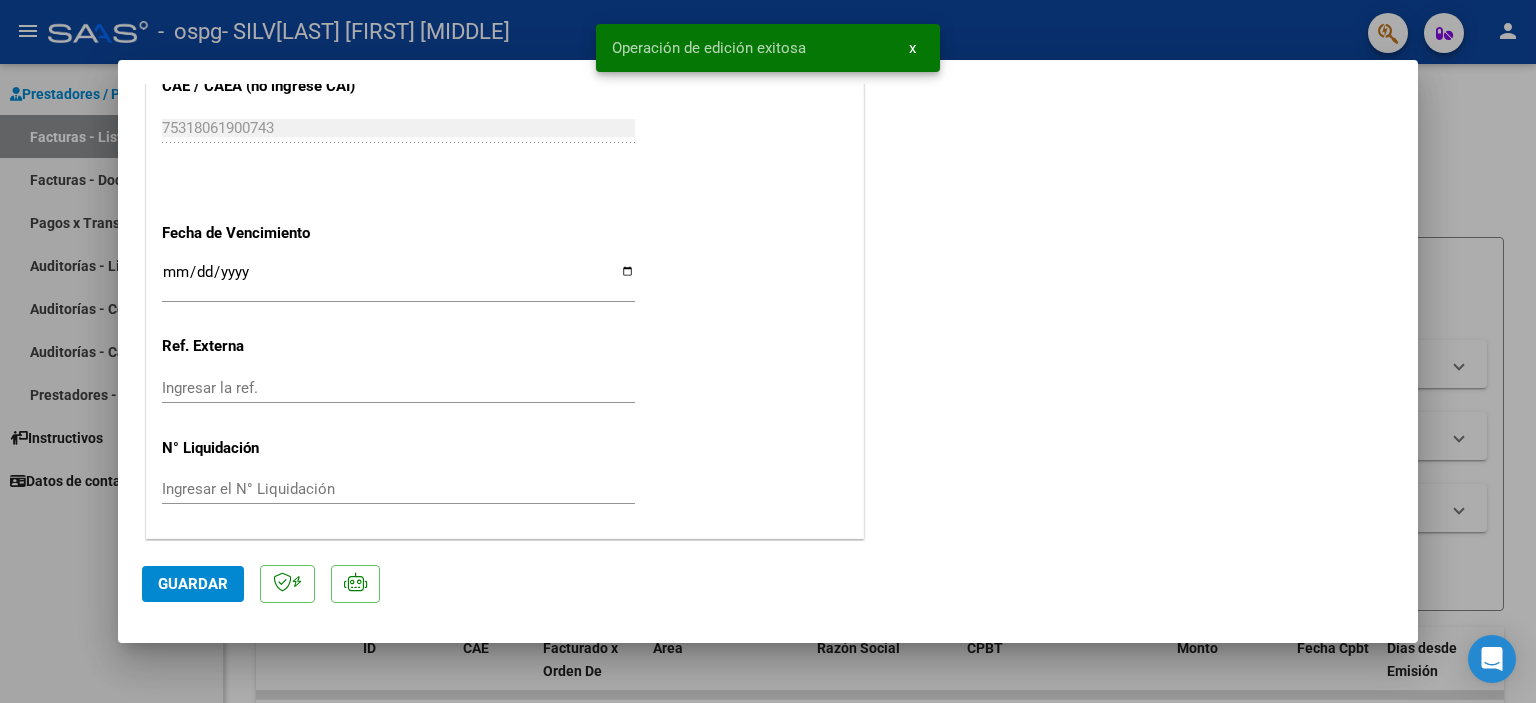 drag, startPoint x: 1036, startPoint y: 601, endPoint x: 1066, endPoint y: 579, distance: 37.202152 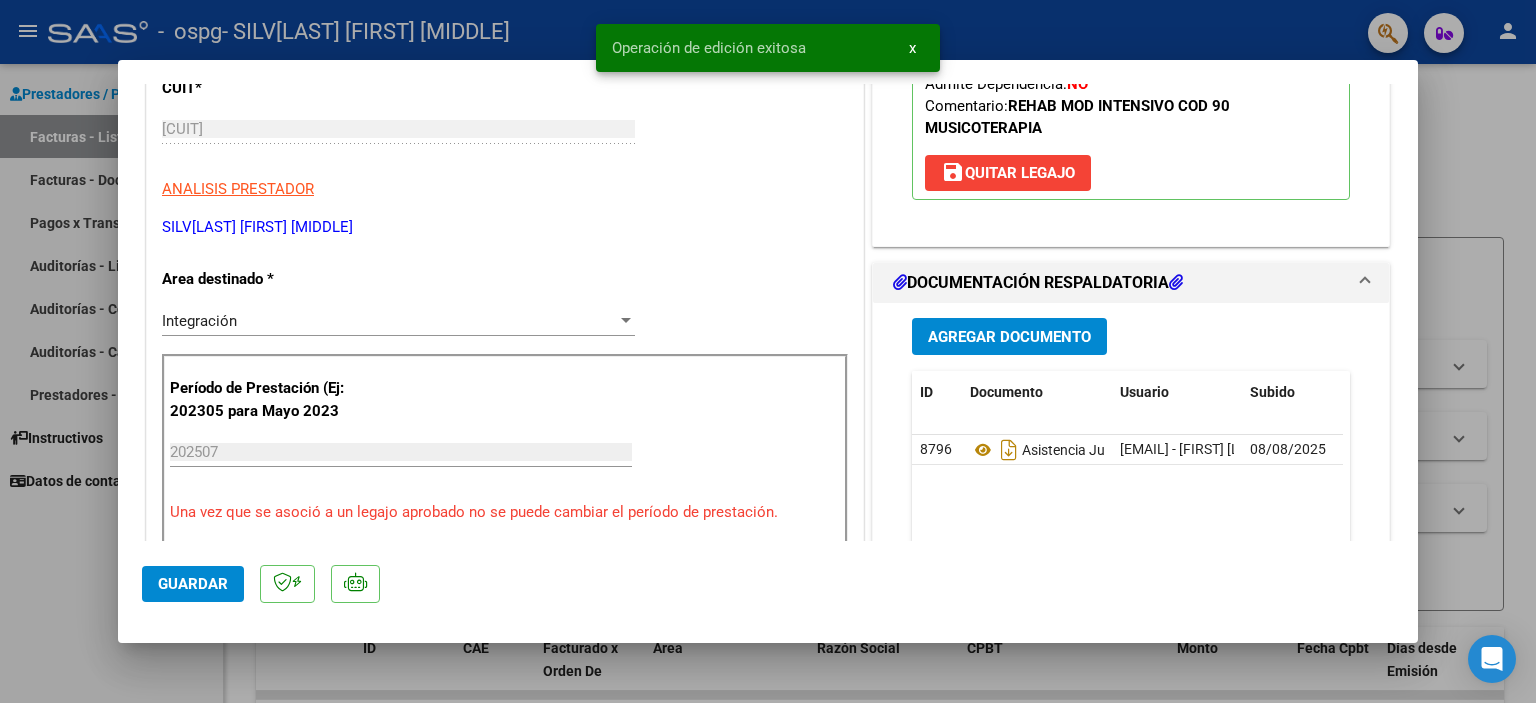 scroll, scrollTop: 0, scrollLeft: 0, axis: both 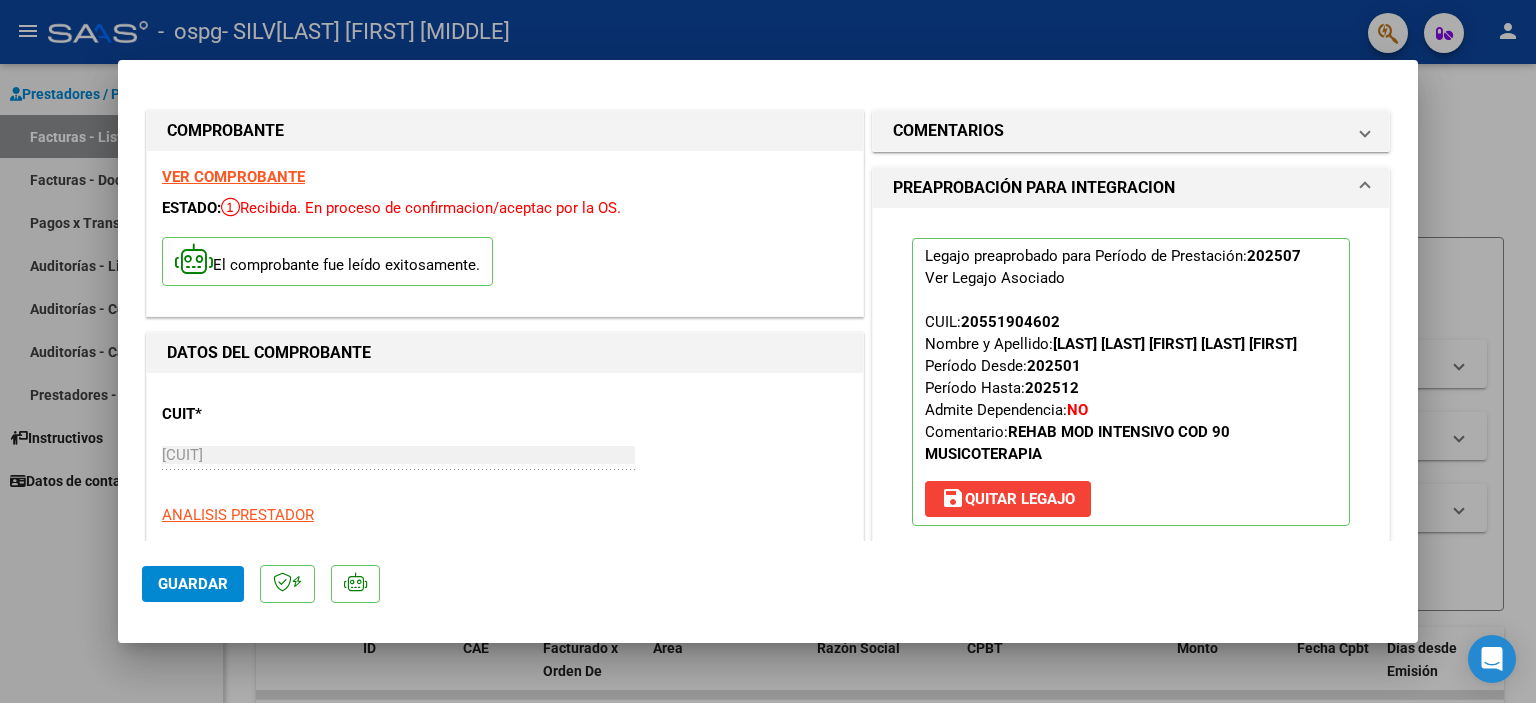 click at bounding box center (768, 351) 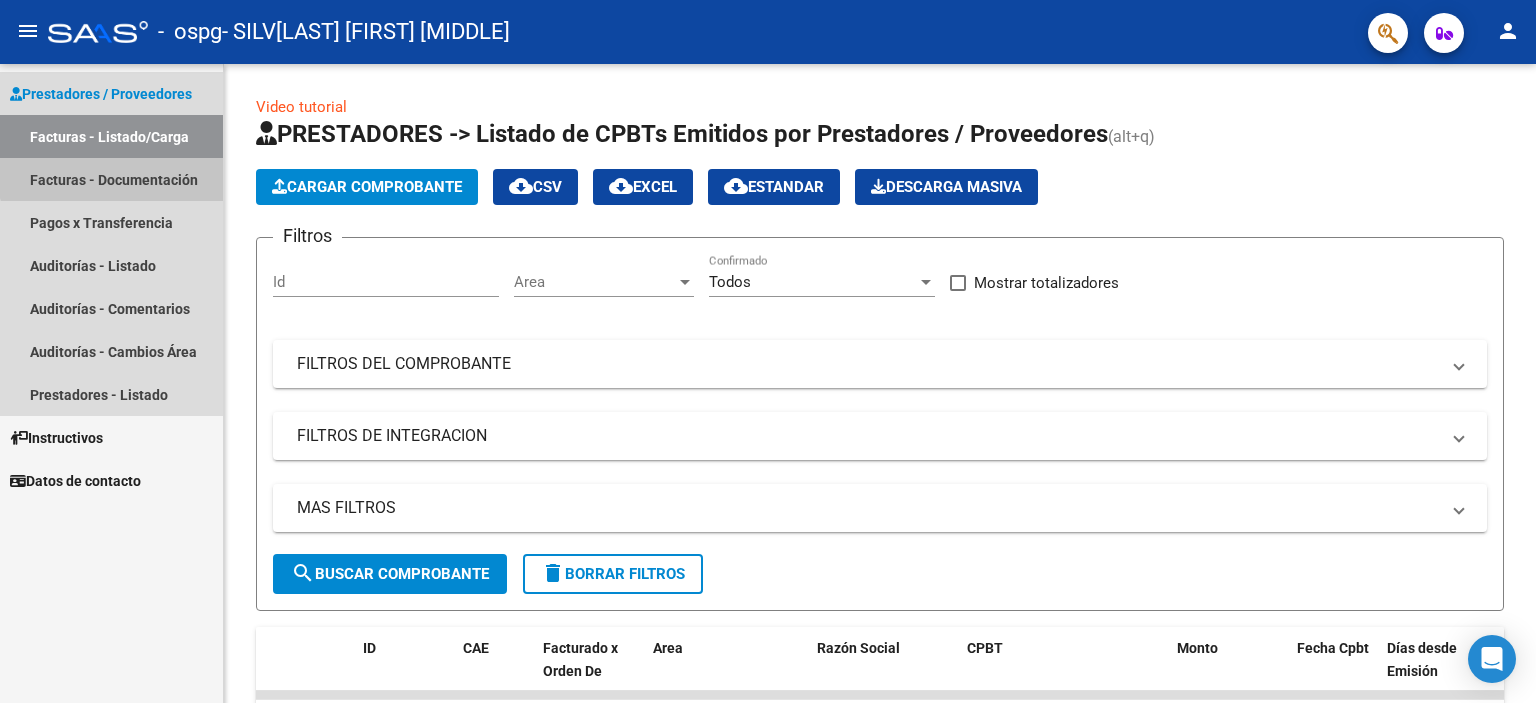 click on "Facturas - Documentación" at bounding box center (111, 179) 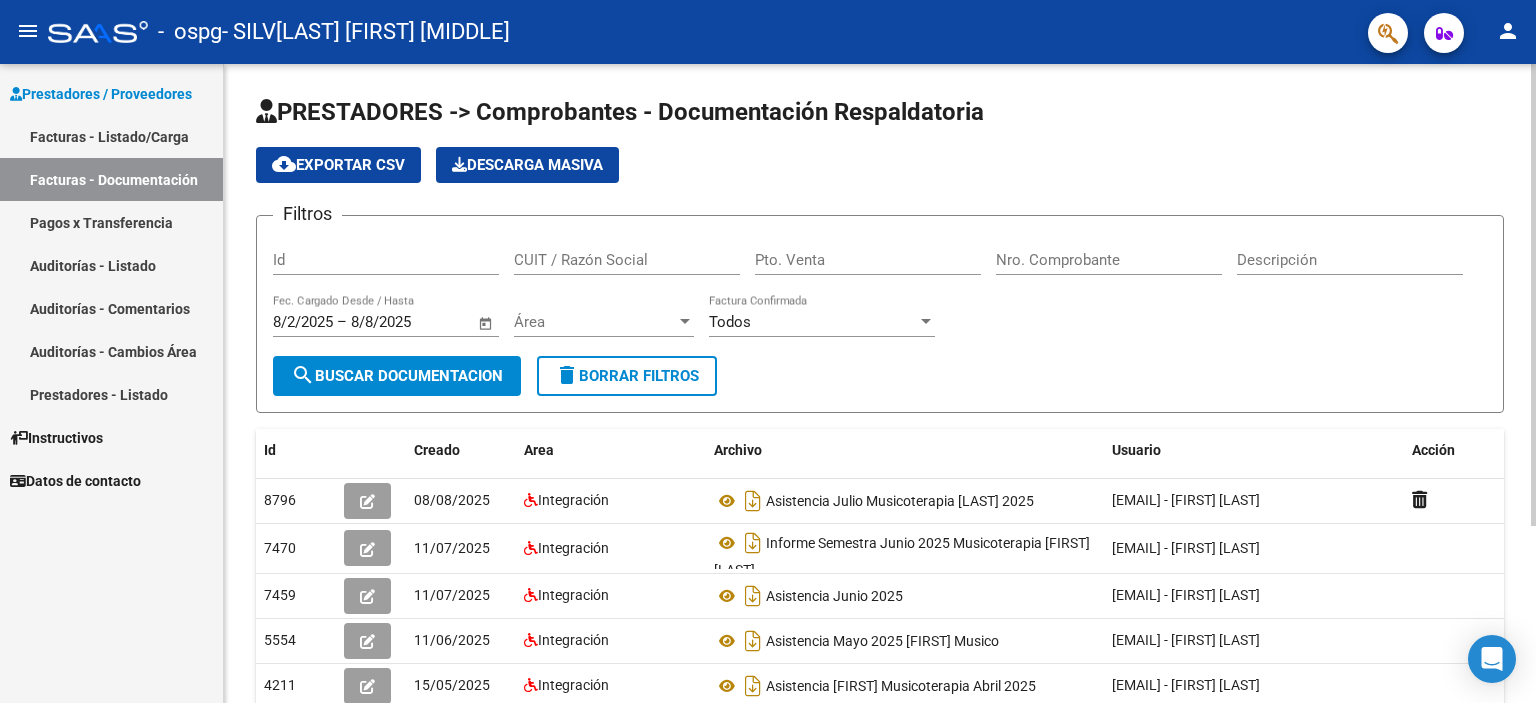 scroll, scrollTop: 244, scrollLeft: 0, axis: vertical 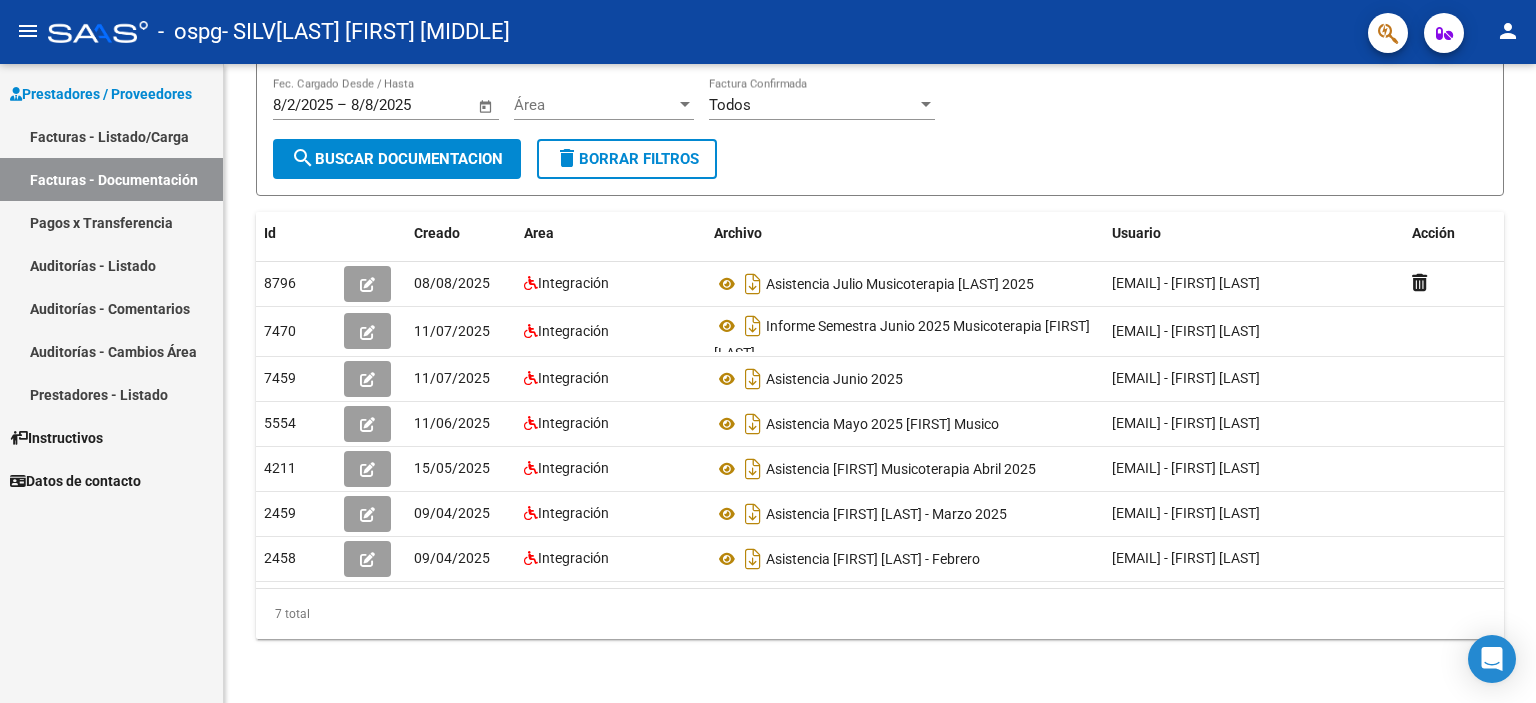 click on "Pagos x Transferencia" at bounding box center [111, 222] 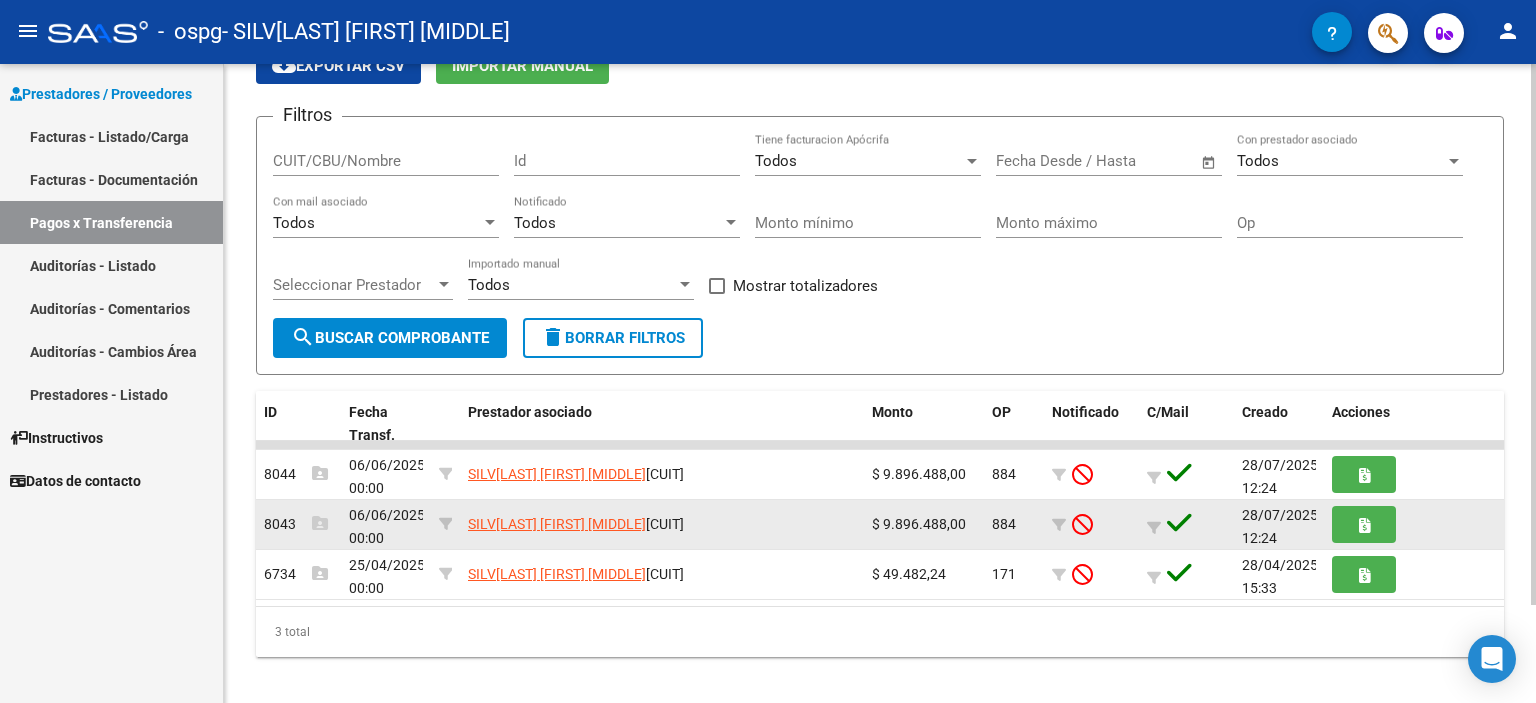 scroll, scrollTop: 115, scrollLeft: 0, axis: vertical 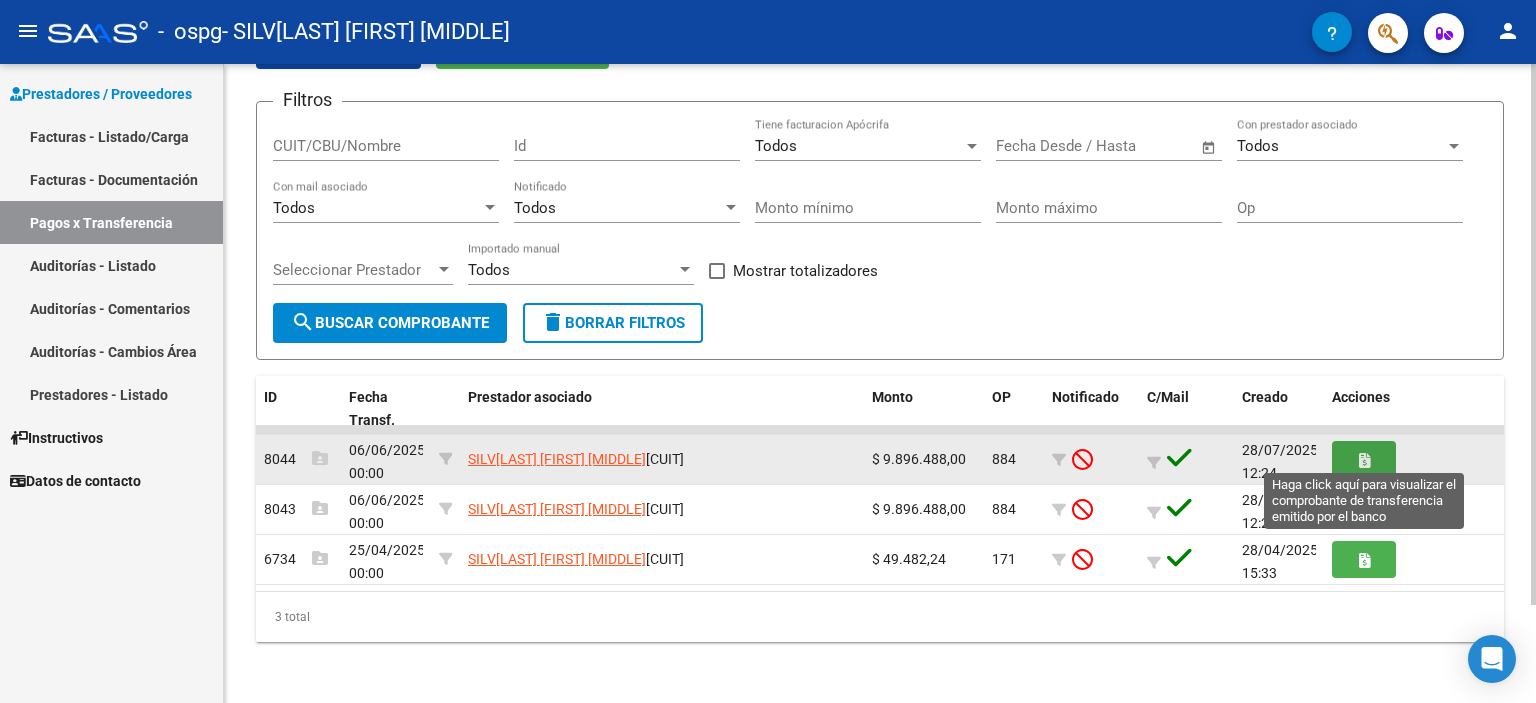 click 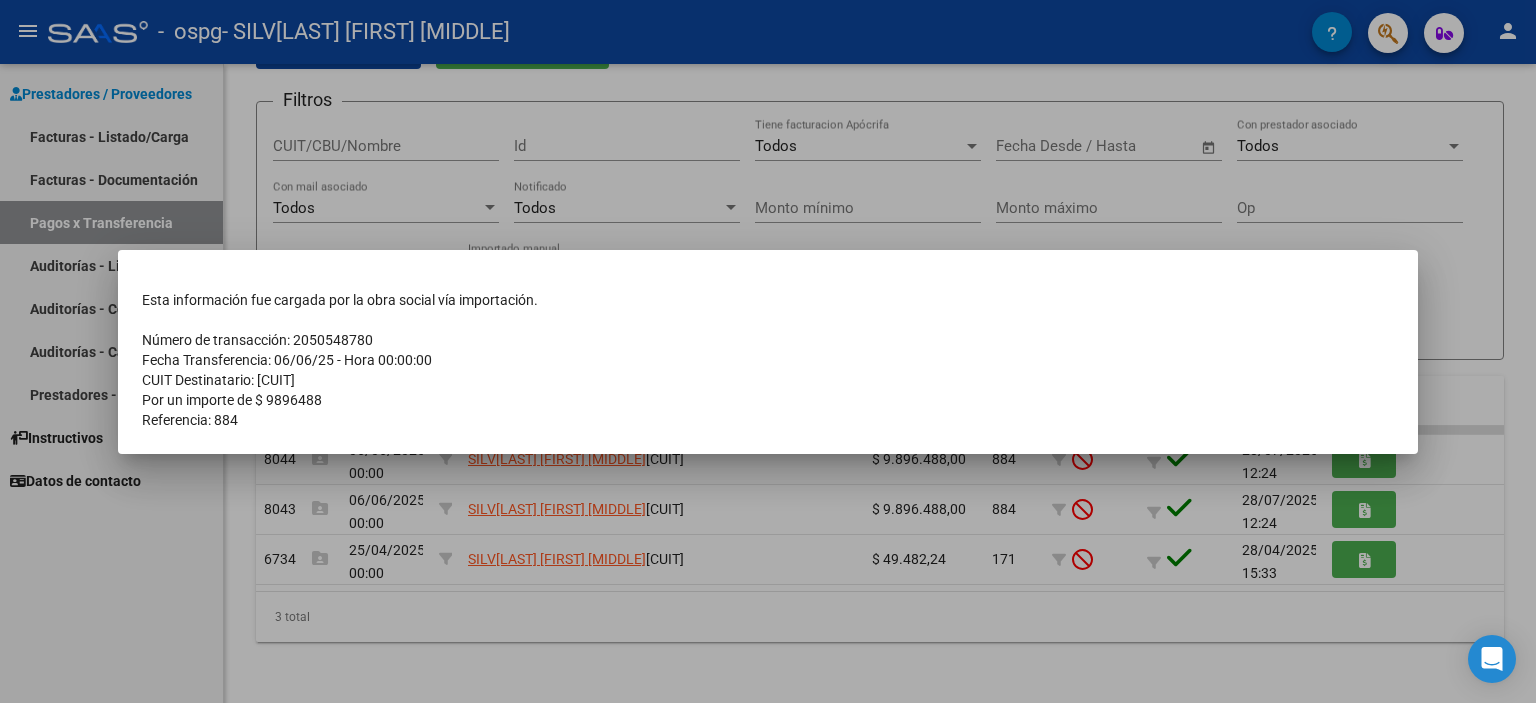 click on "CUIT Destinatario: [CUIT]" at bounding box center [768, 380] 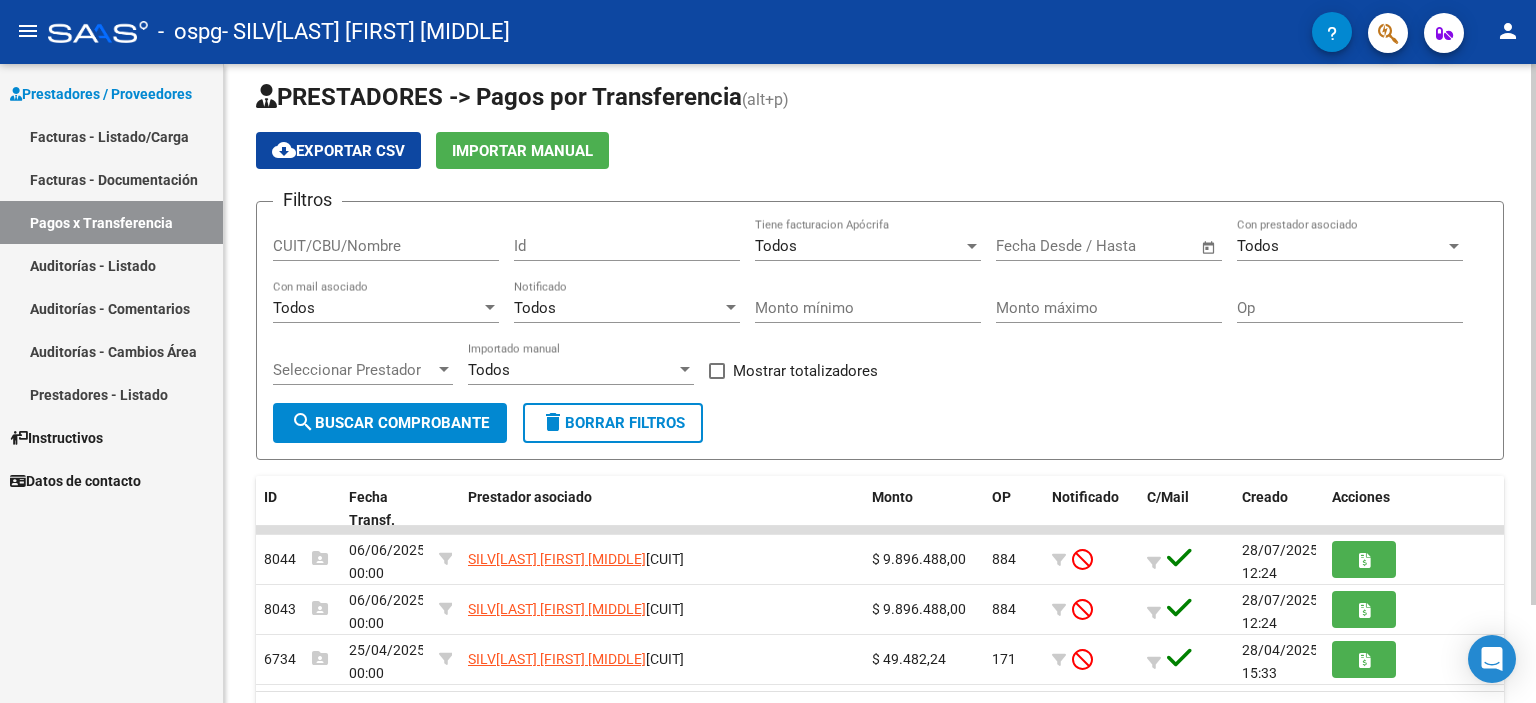 scroll, scrollTop: 115, scrollLeft: 0, axis: vertical 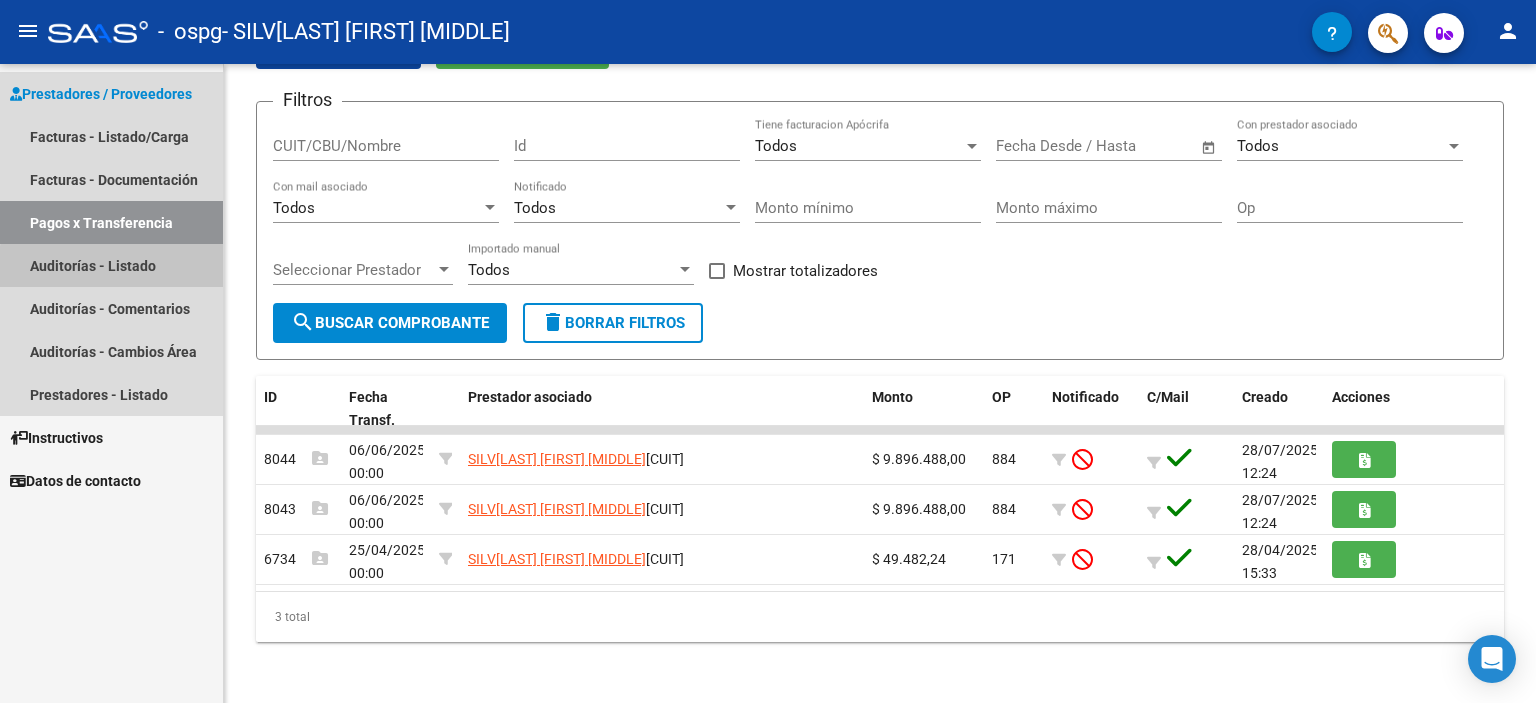 click on "Auditorías - Listado" at bounding box center (111, 265) 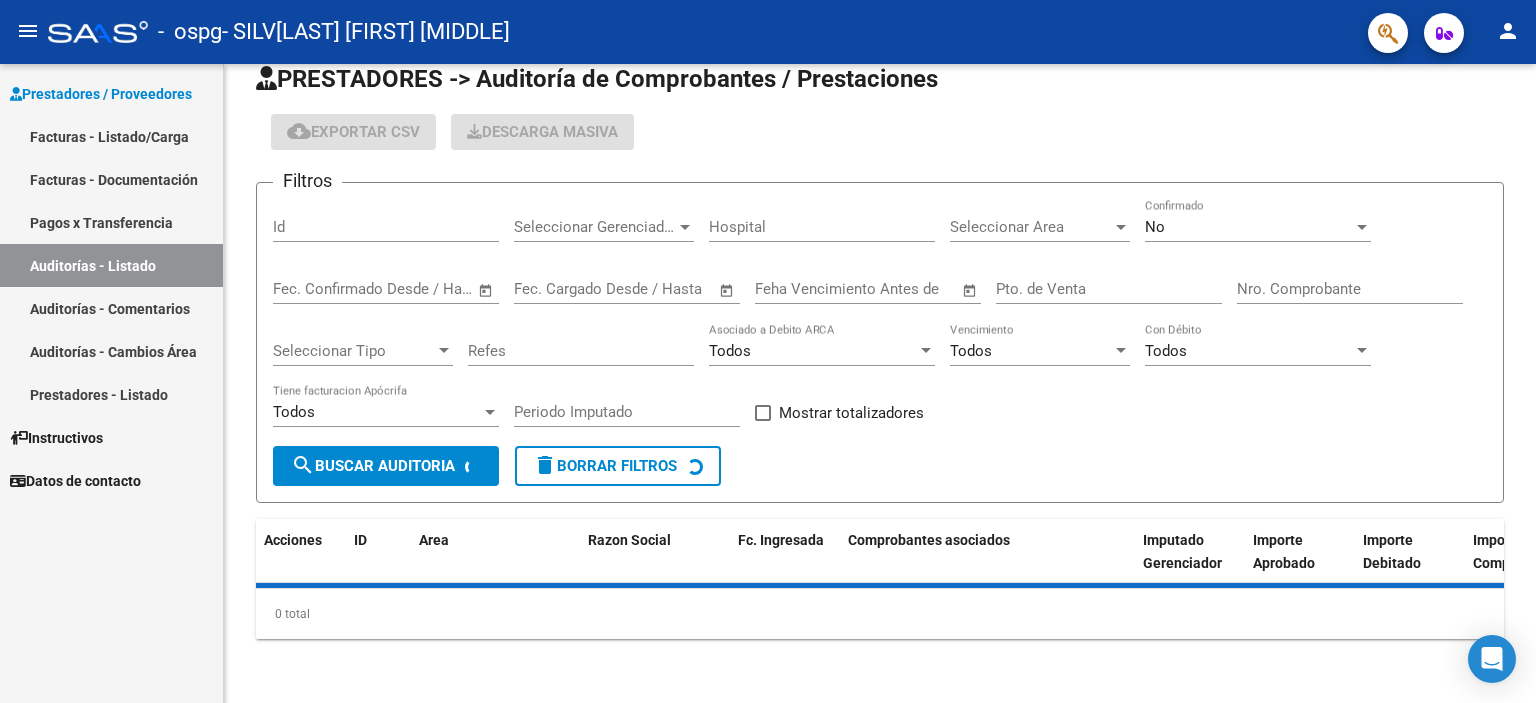 scroll, scrollTop: 0, scrollLeft: 0, axis: both 